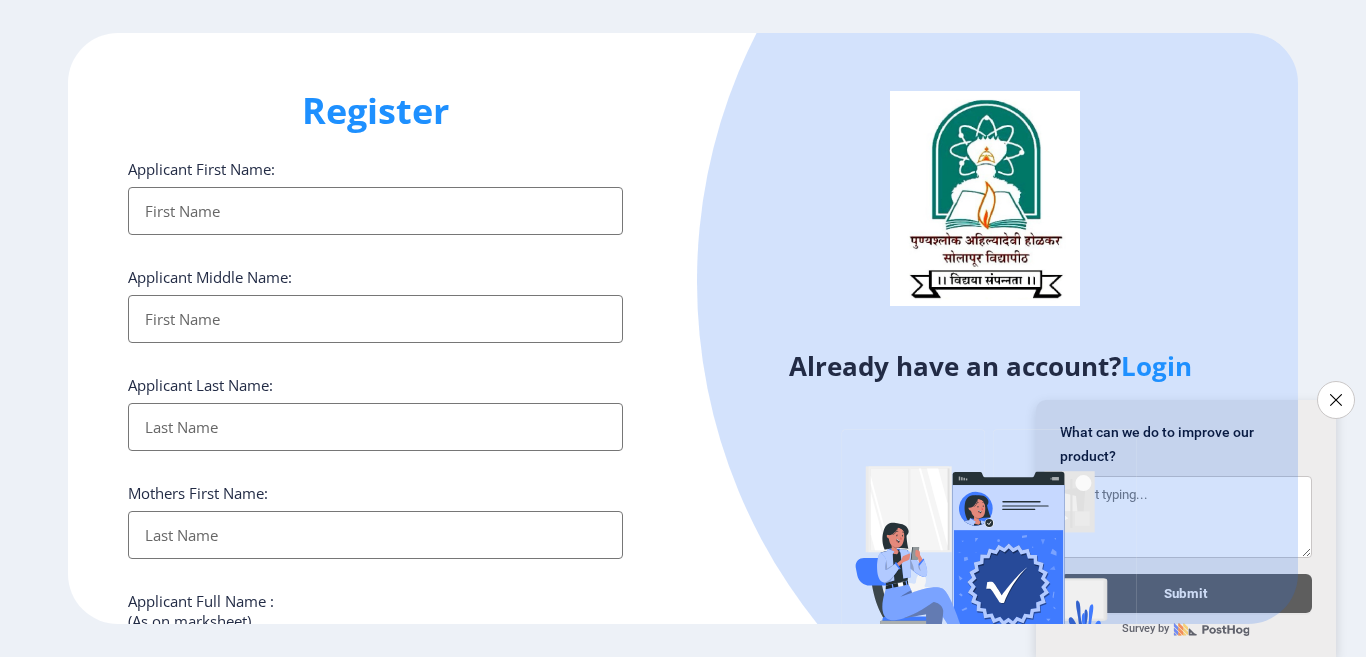 select 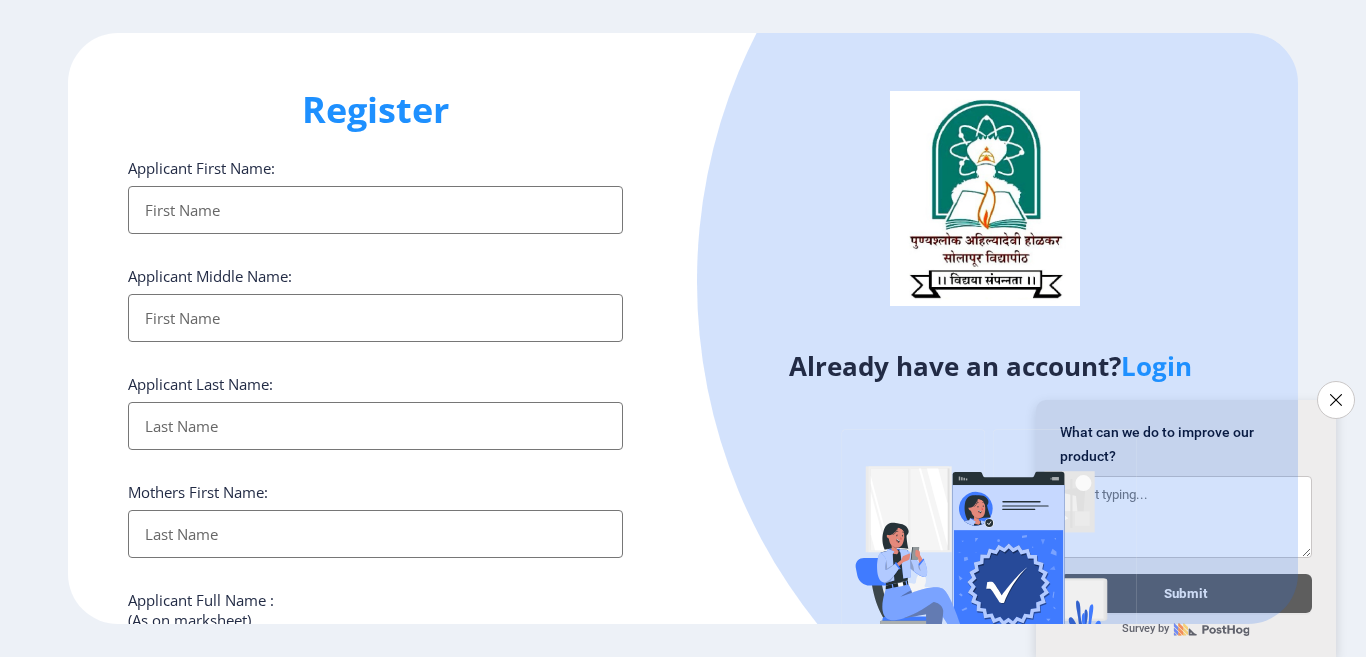 scroll, scrollTop: 0, scrollLeft: 0, axis: both 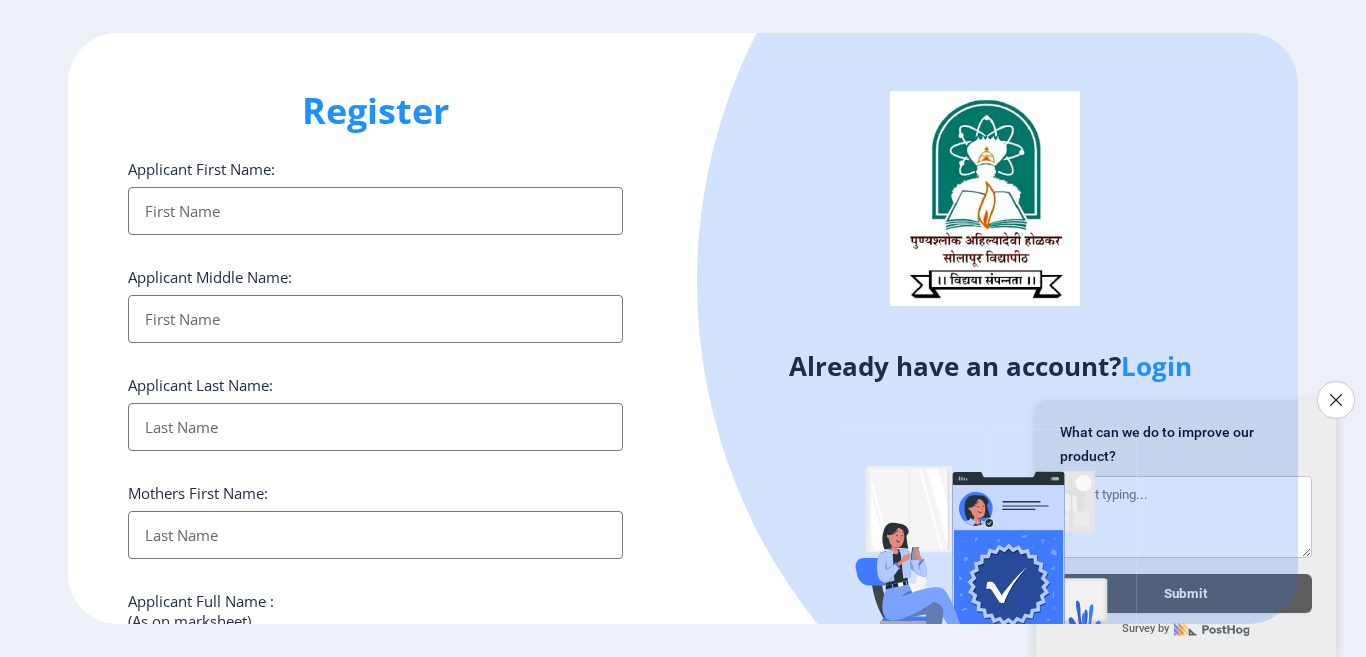 click on "Applicant First Name:" at bounding box center (375, 211) 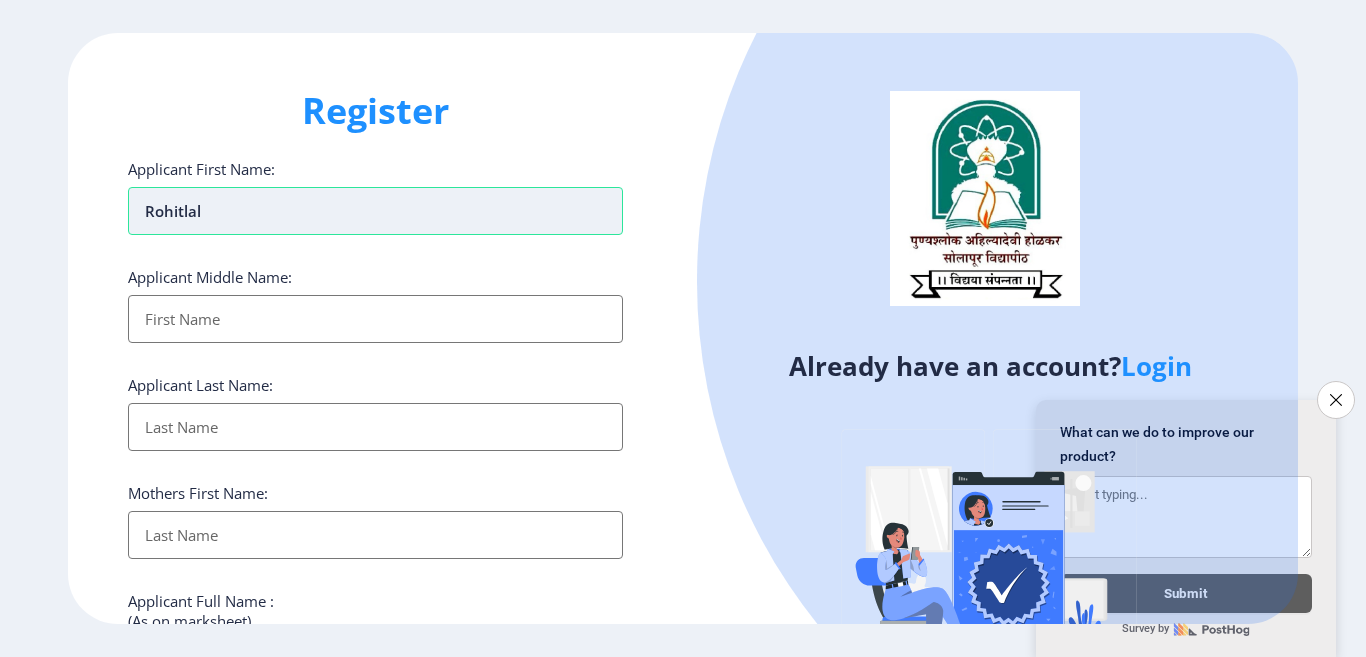 type on "rohitlal" 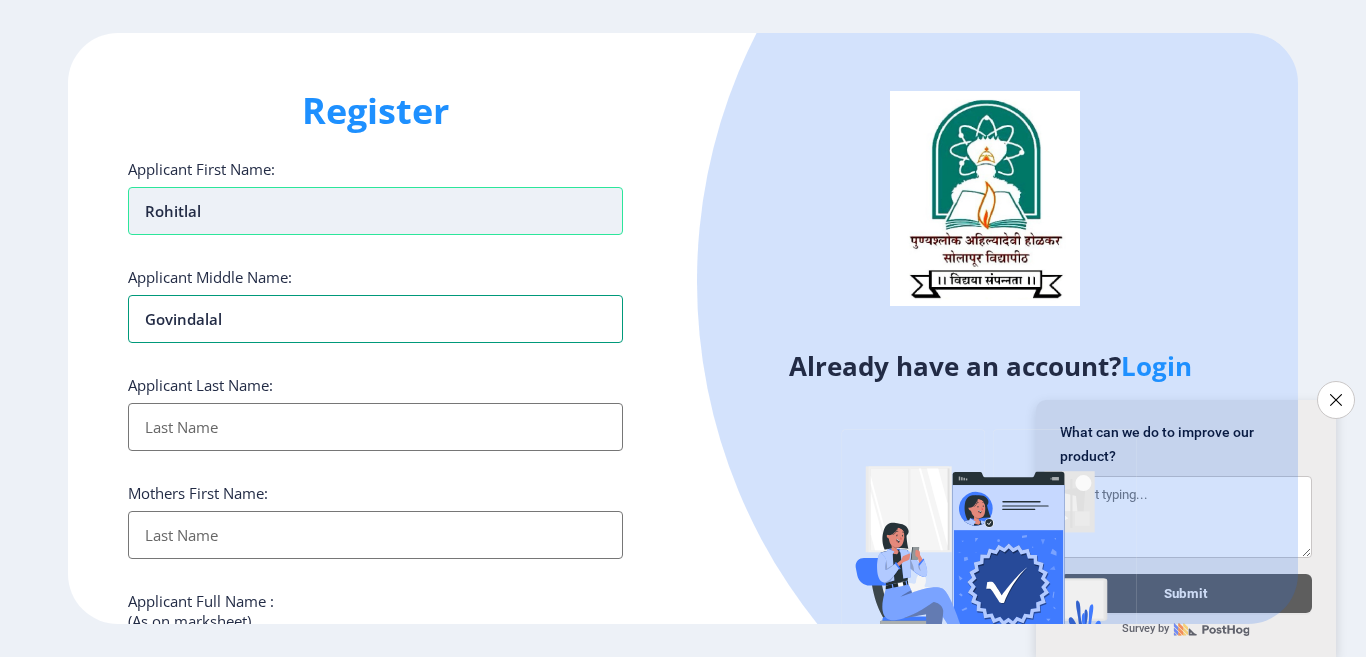 type on "govindalal" 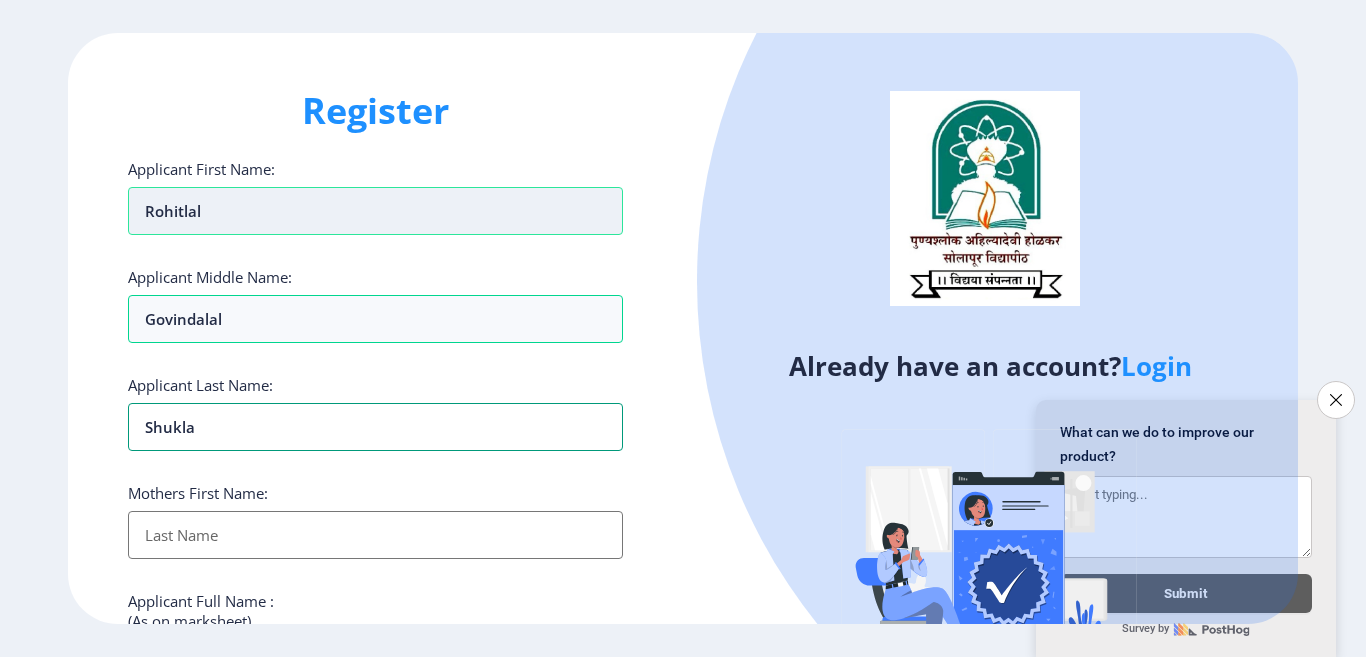 type on "shukla" 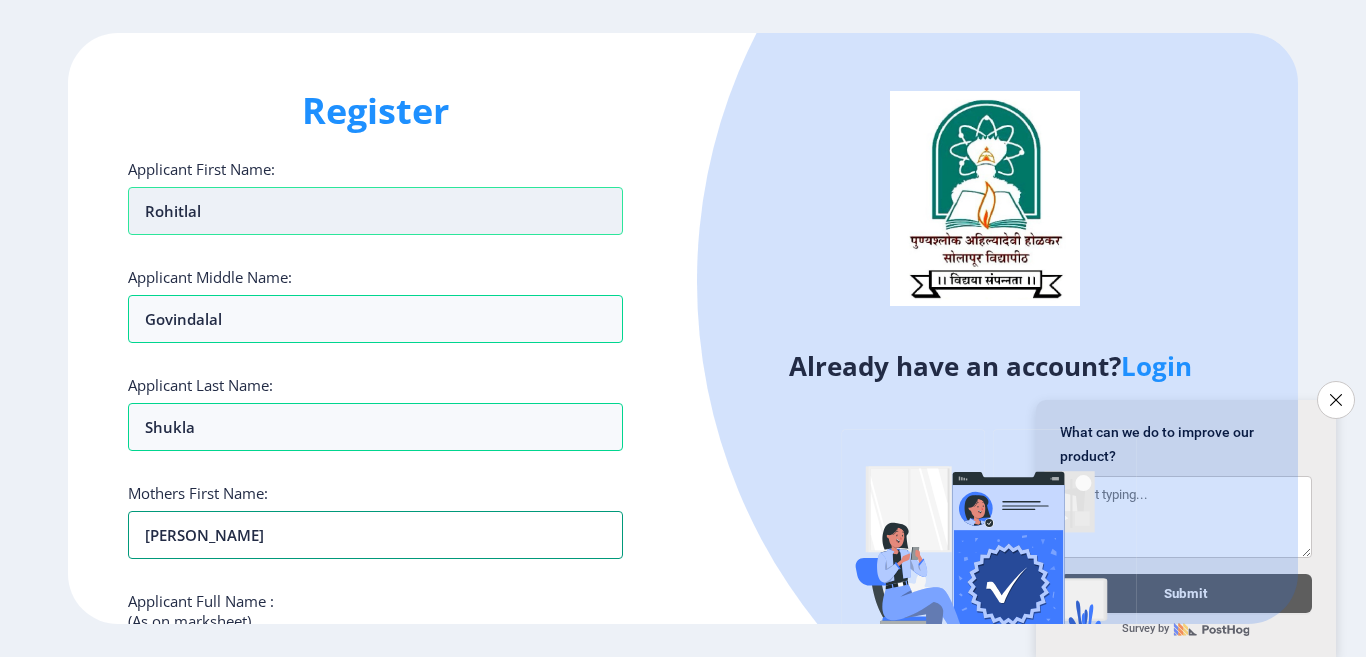 type on "[PERSON_NAME]" 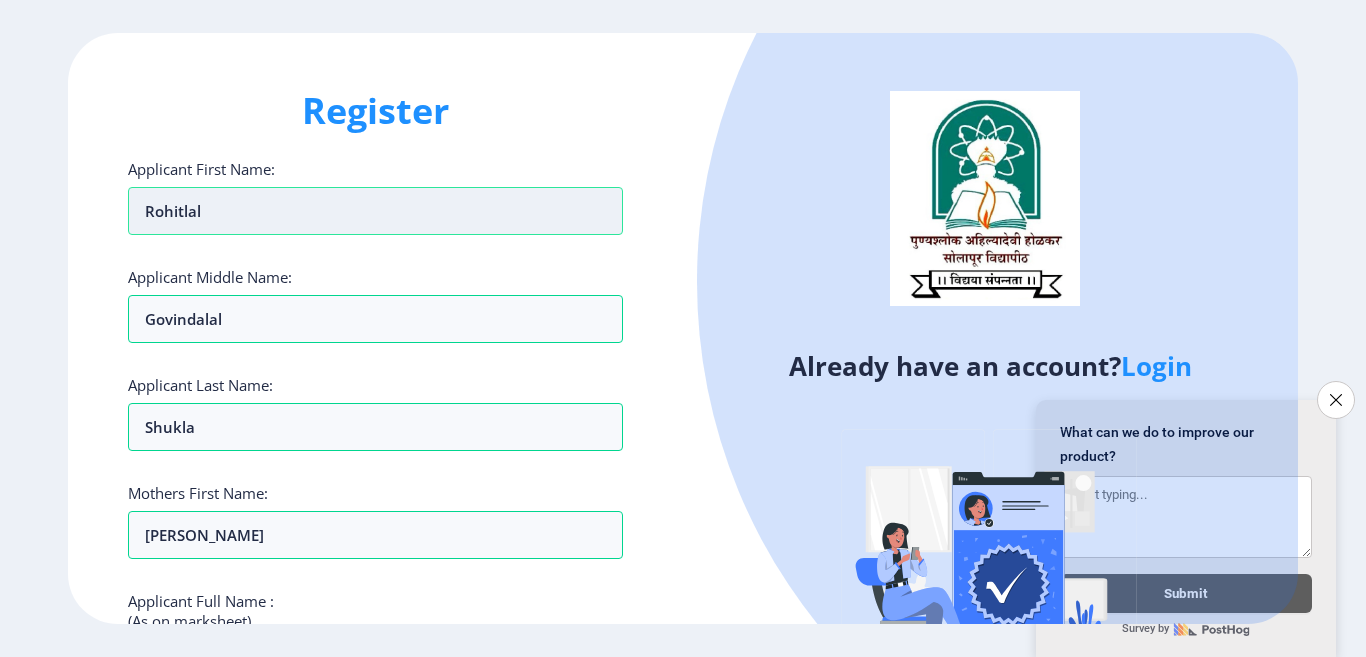 scroll, scrollTop: 335, scrollLeft: 0, axis: vertical 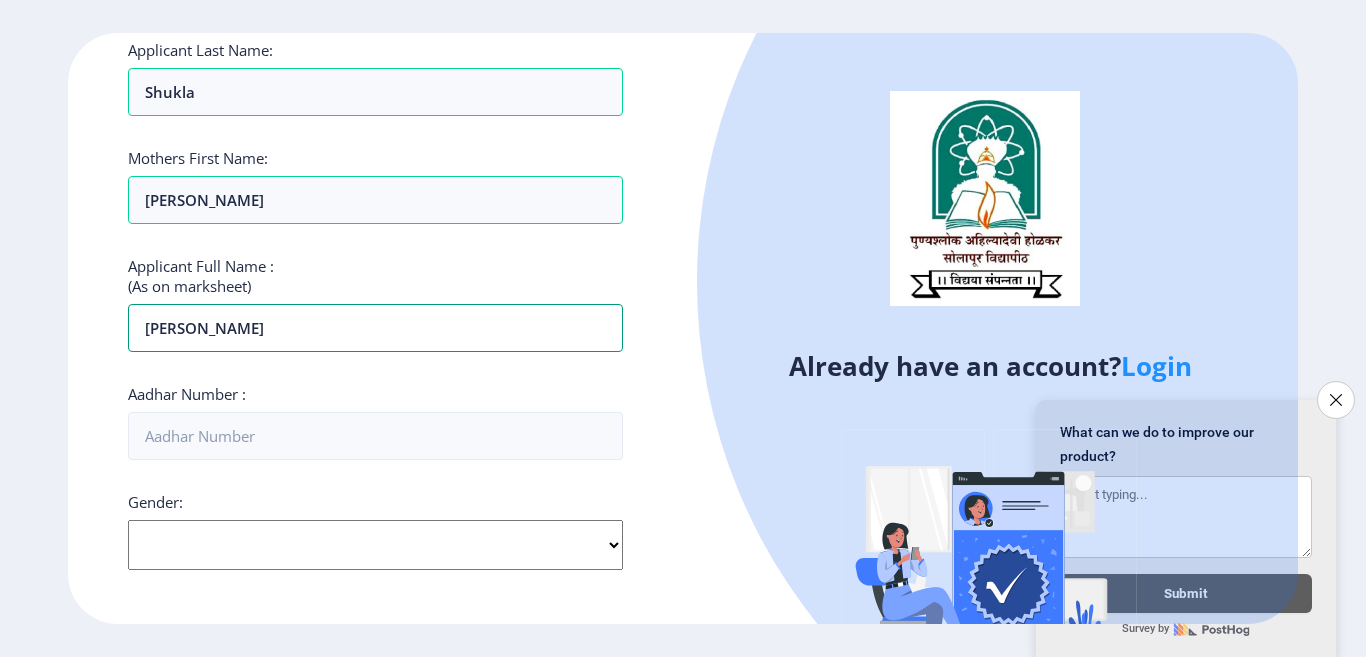 type on "[PERSON_NAME]" 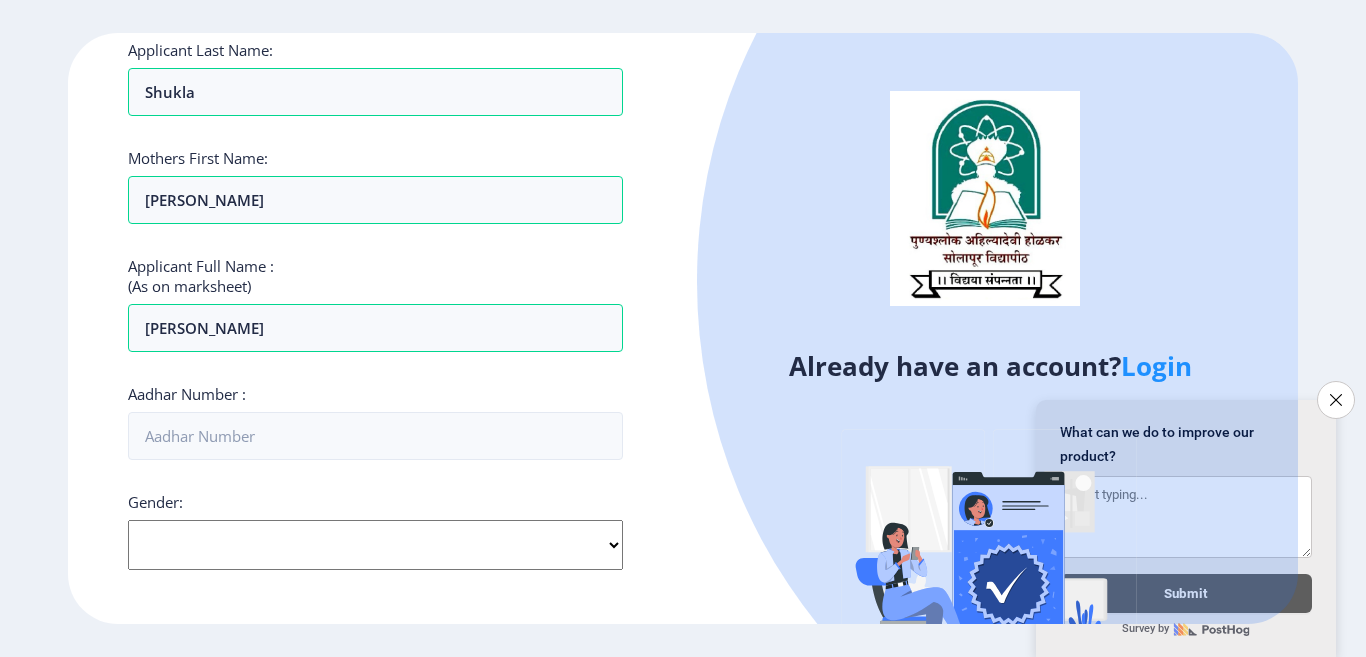 click on "Select Gender [DEMOGRAPHIC_DATA] [DEMOGRAPHIC_DATA] Other" 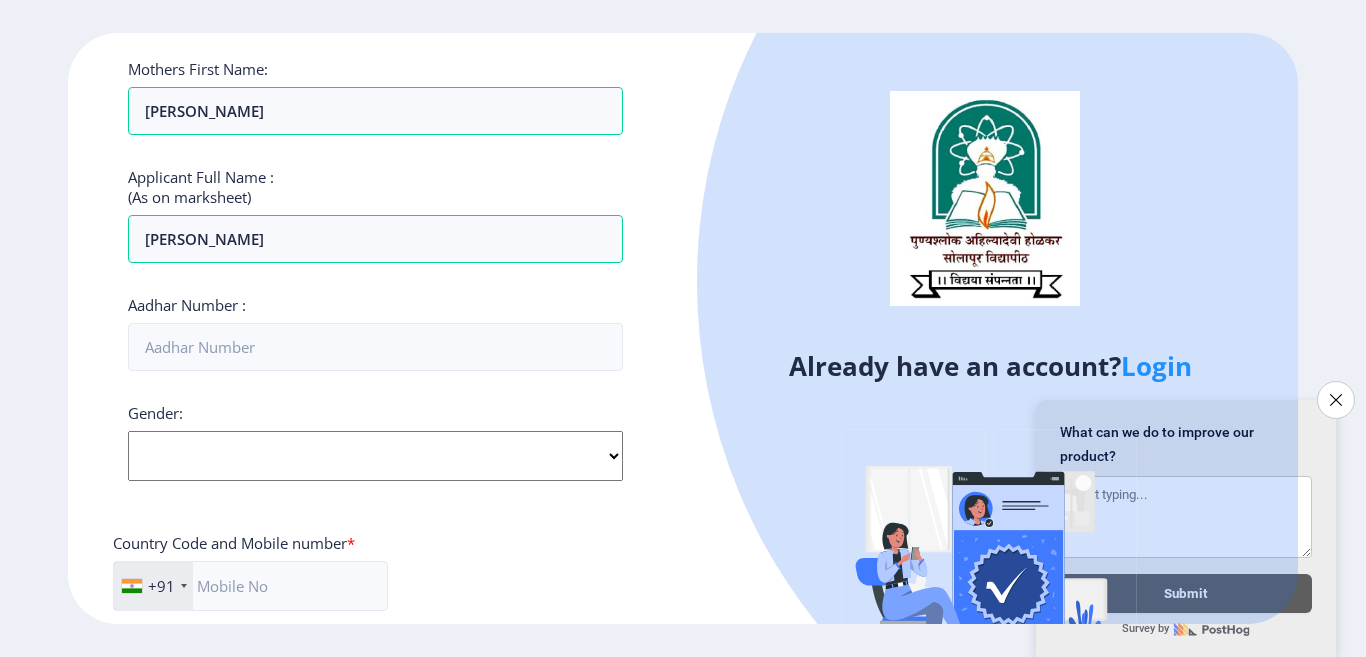 scroll, scrollTop: 535, scrollLeft: 0, axis: vertical 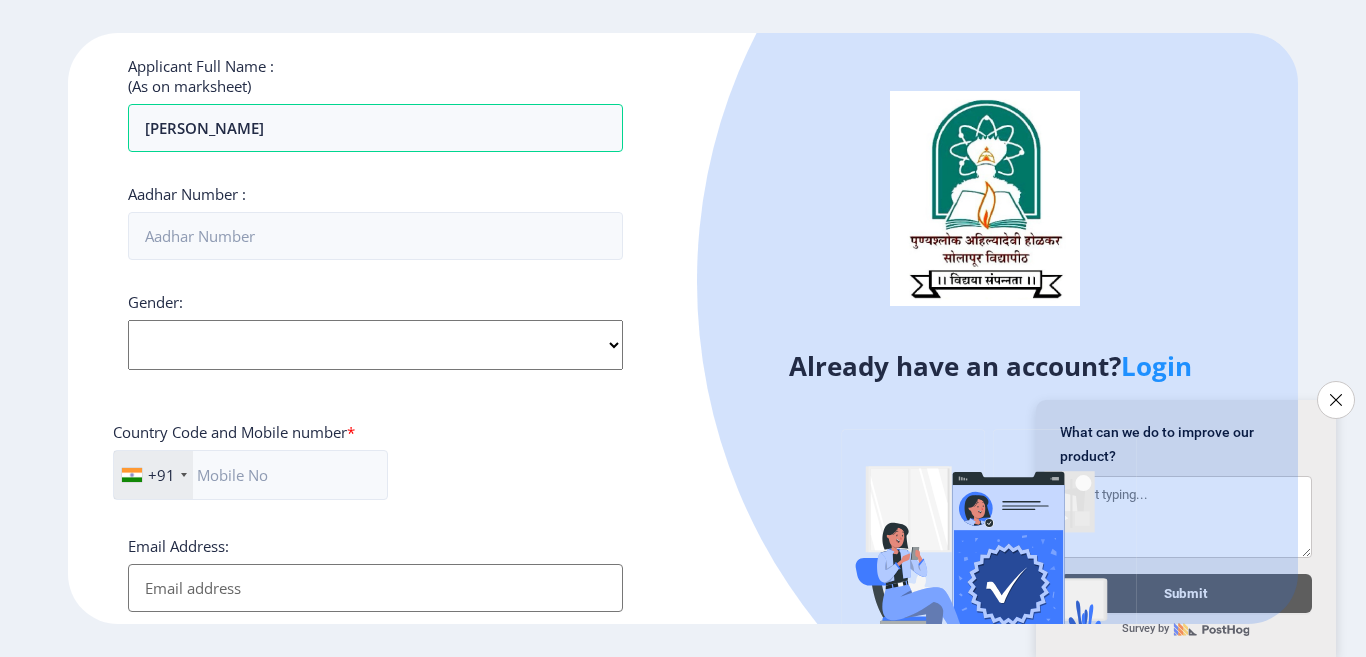 click on "Select Gender [DEMOGRAPHIC_DATA] [DEMOGRAPHIC_DATA] Other" 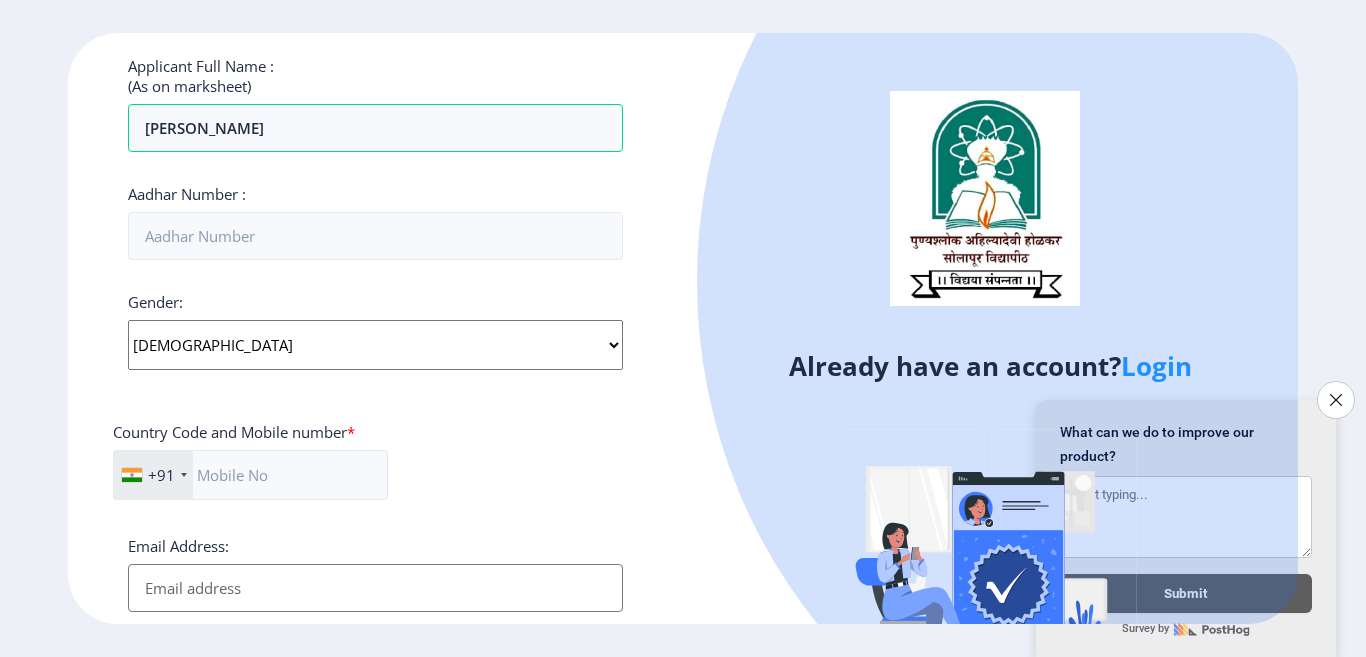 click on "Select Gender [DEMOGRAPHIC_DATA] [DEMOGRAPHIC_DATA] Other" 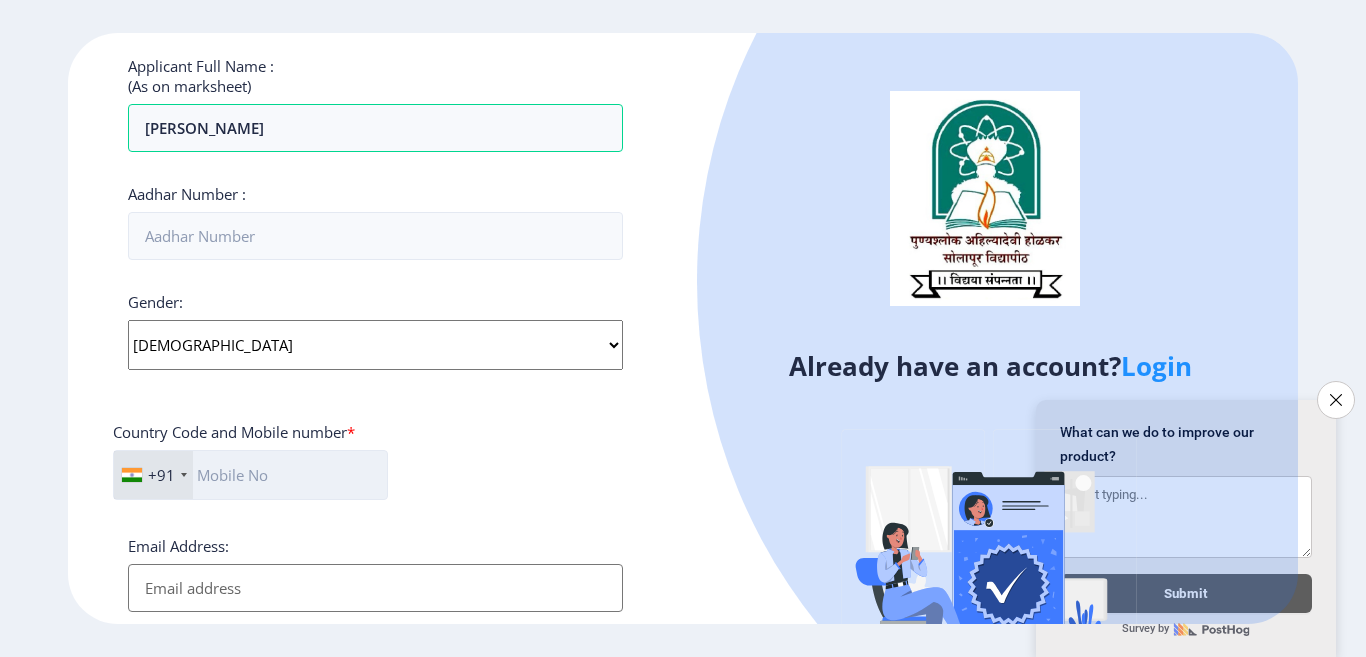 click 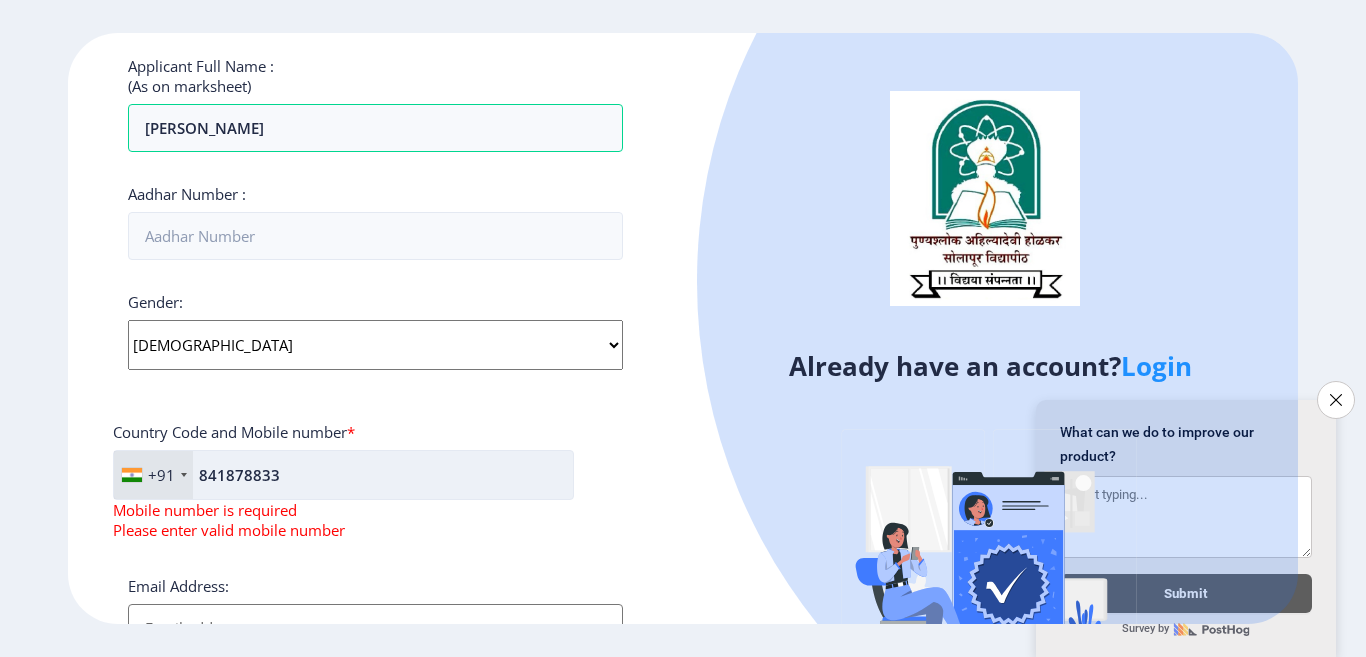 click on "841878833" 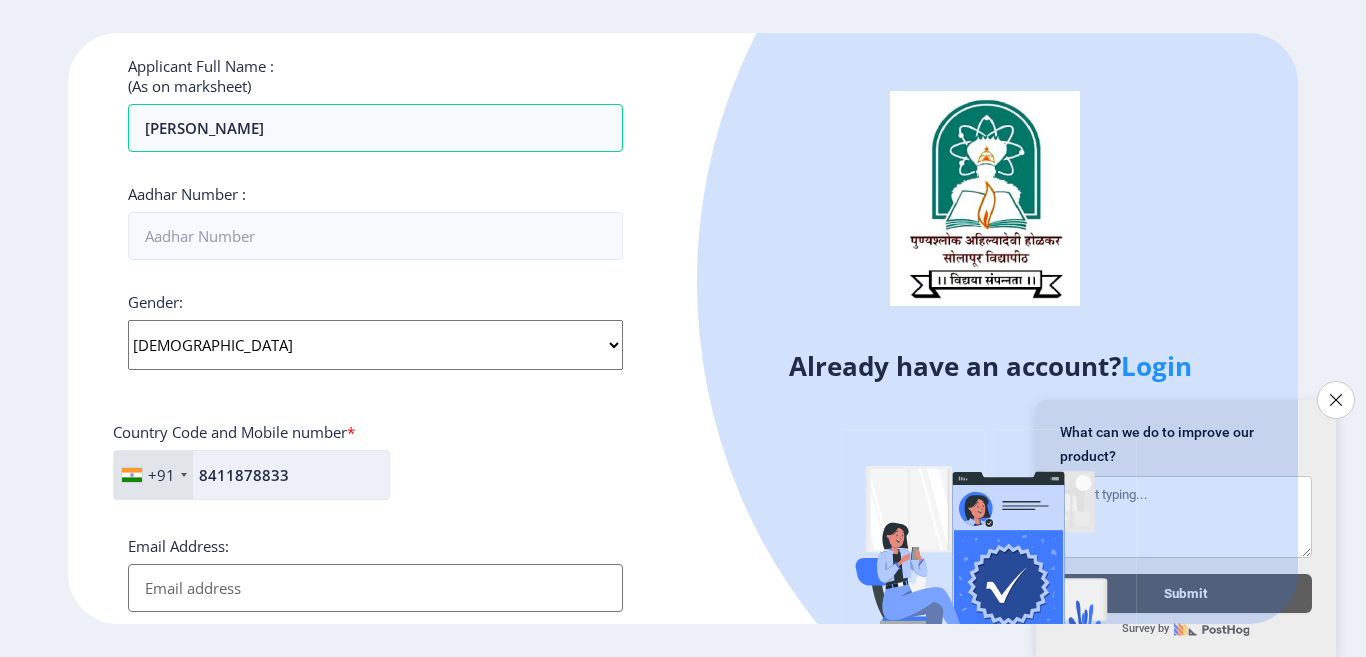 scroll, scrollTop: 801, scrollLeft: 0, axis: vertical 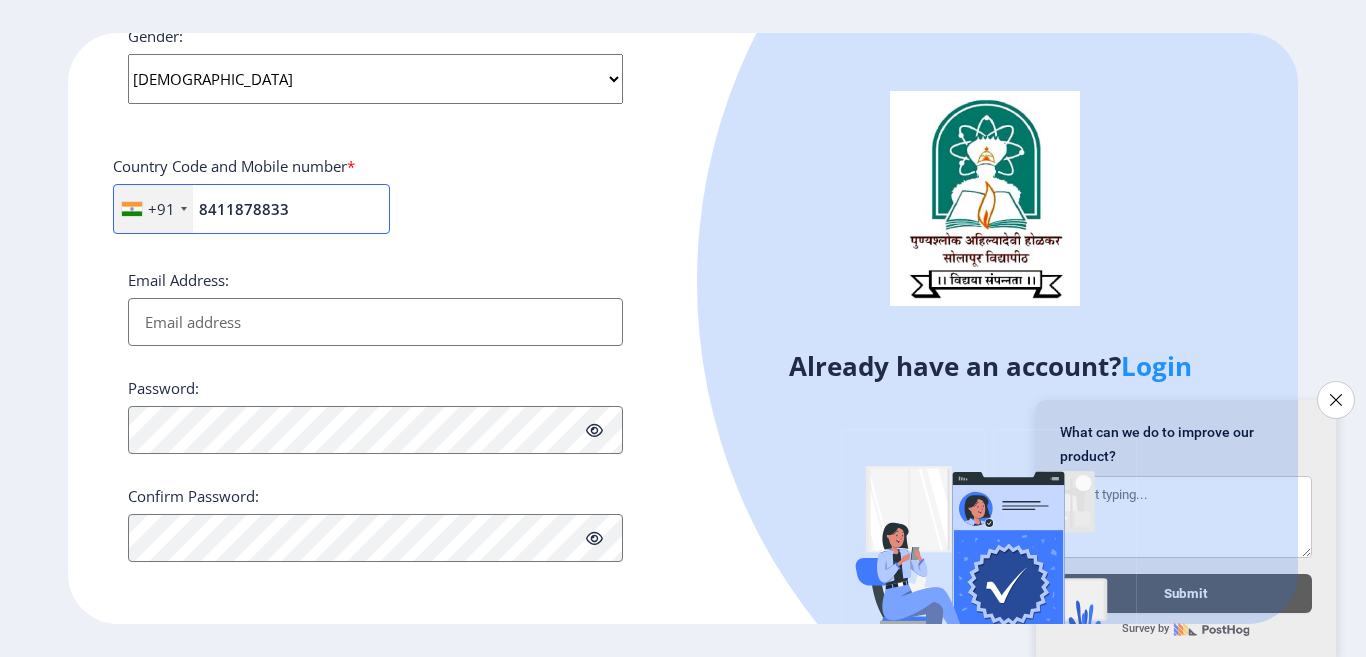 type on "8411878833" 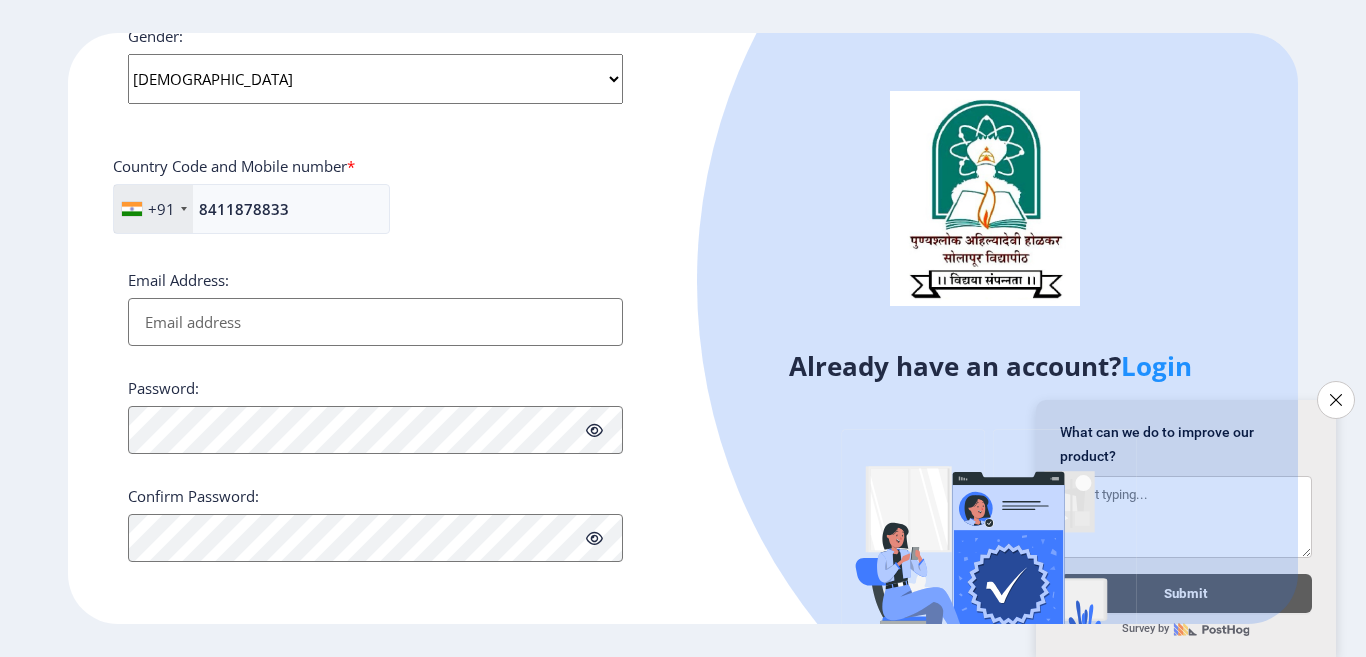 click on "Email Address:" at bounding box center [375, 322] 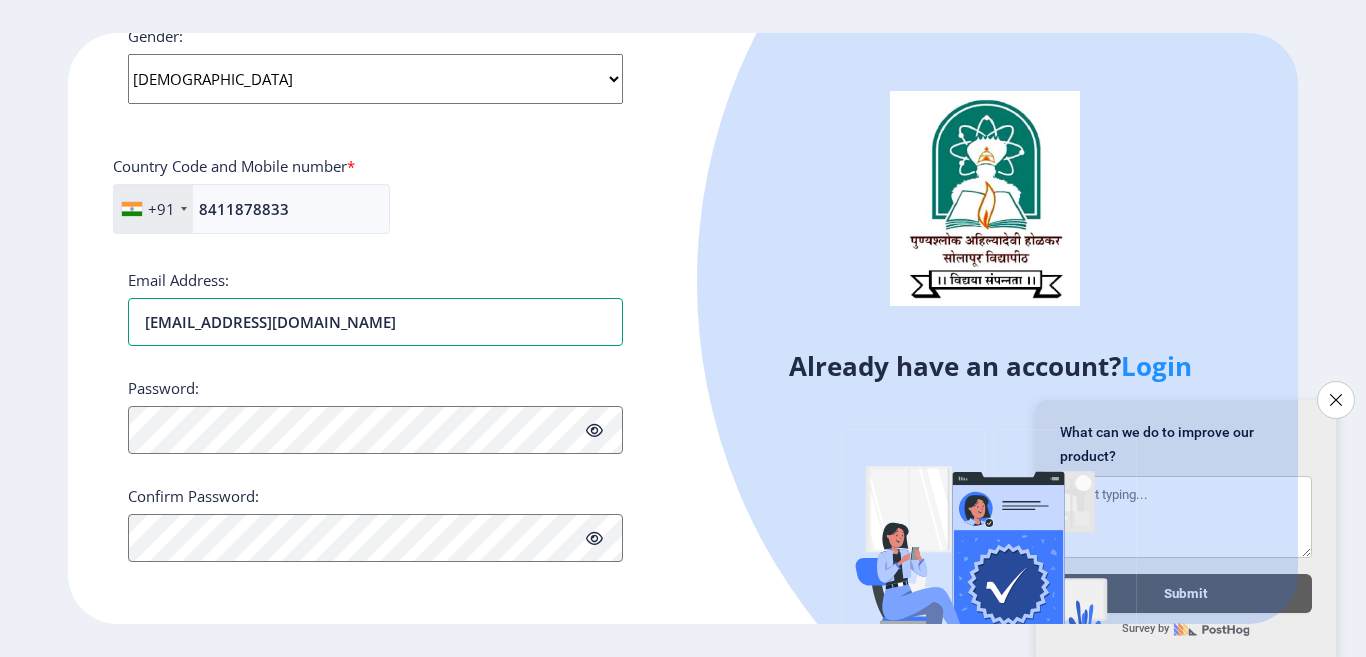 type on "[EMAIL_ADDRESS][DOMAIN_NAME]" 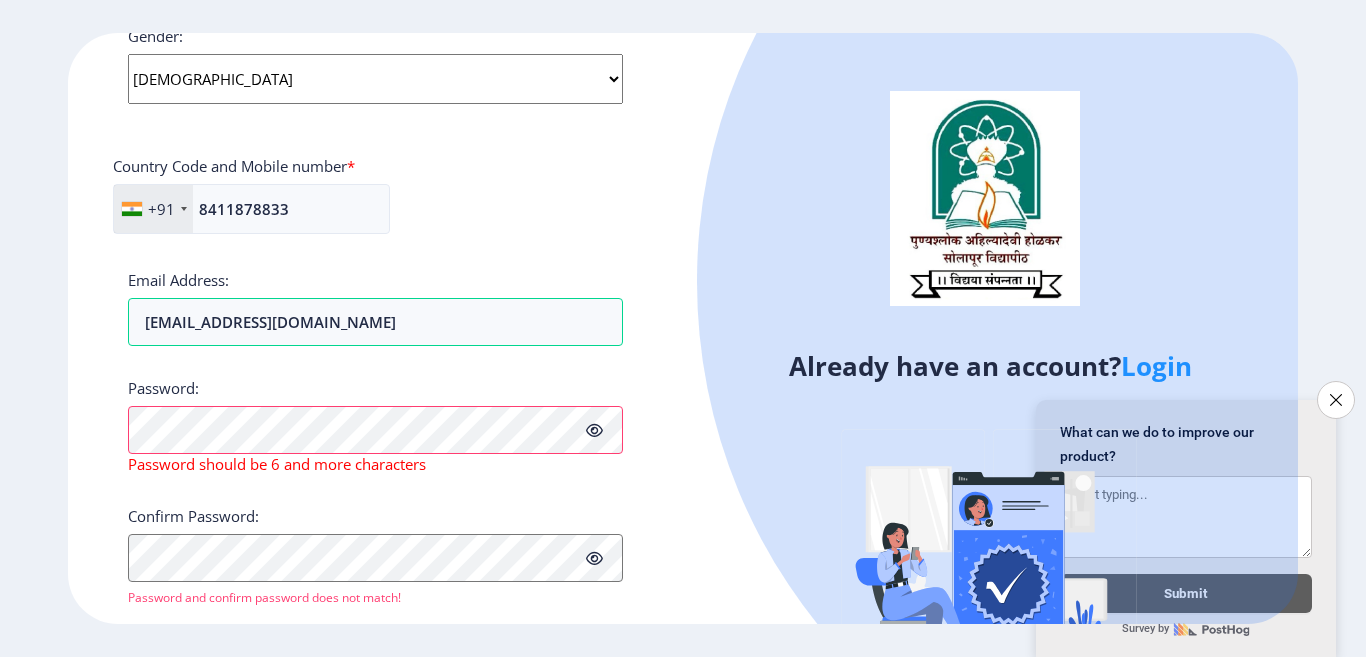 click 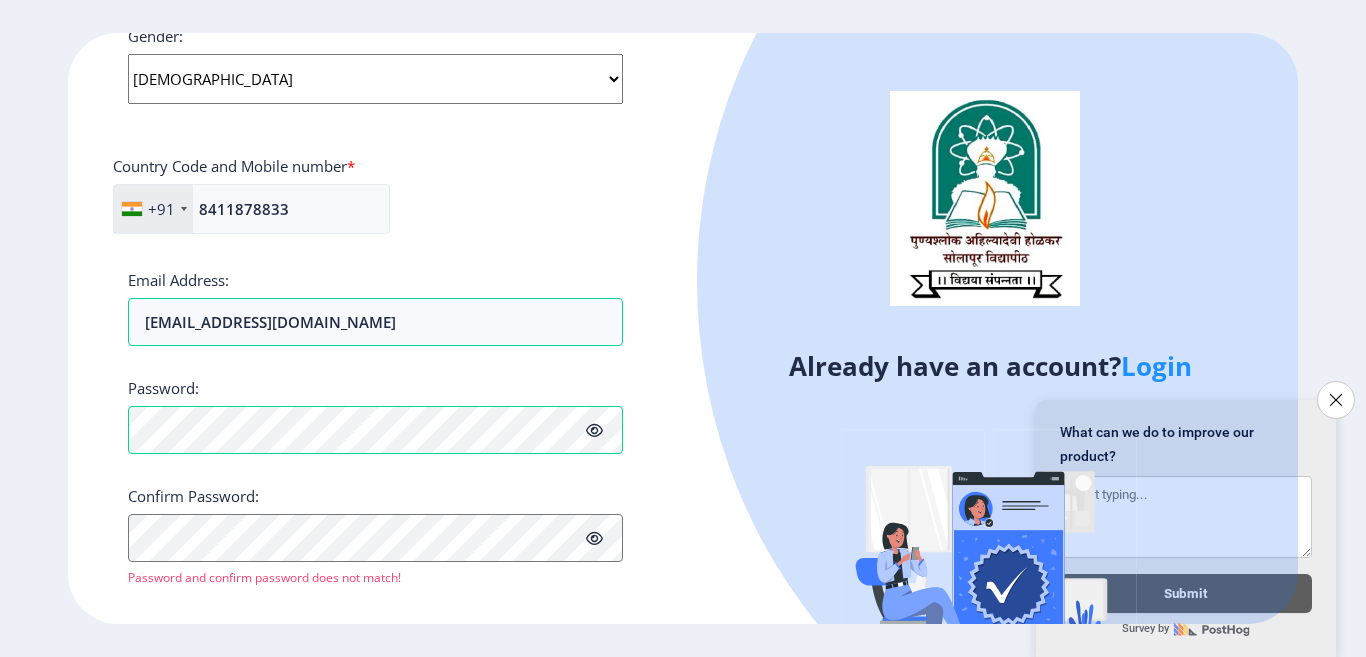 click 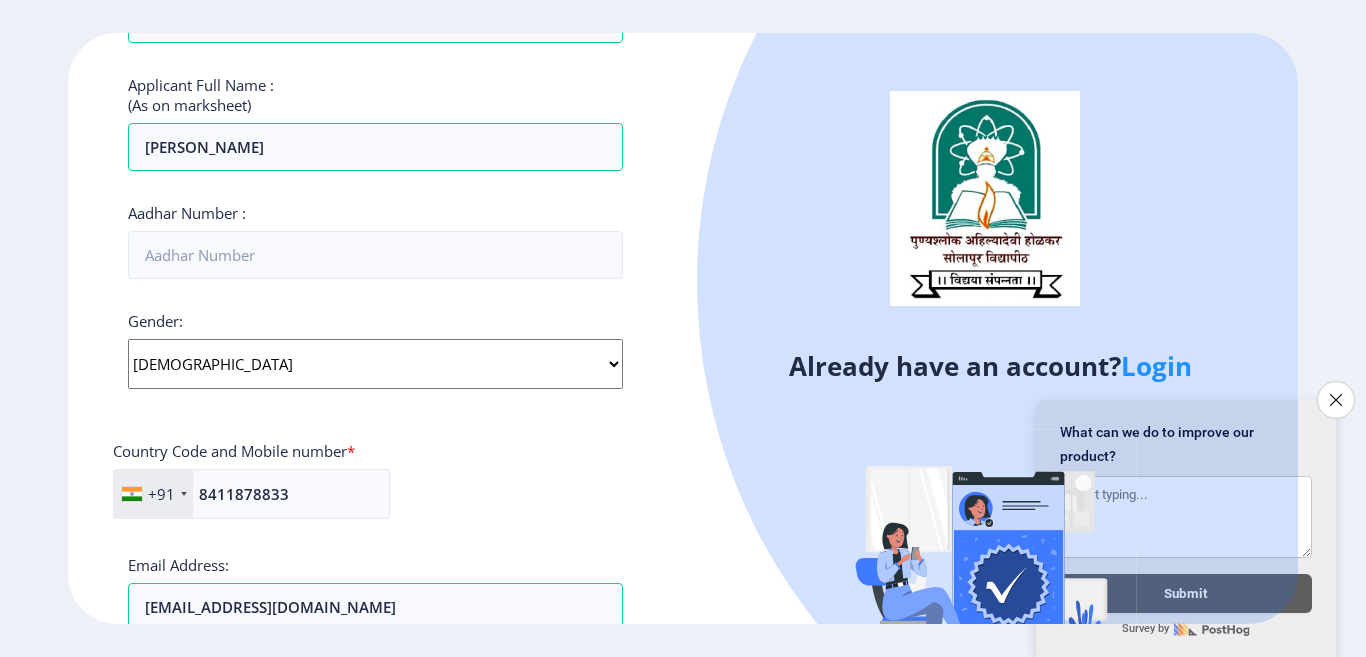 scroll, scrollTop: 501, scrollLeft: 0, axis: vertical 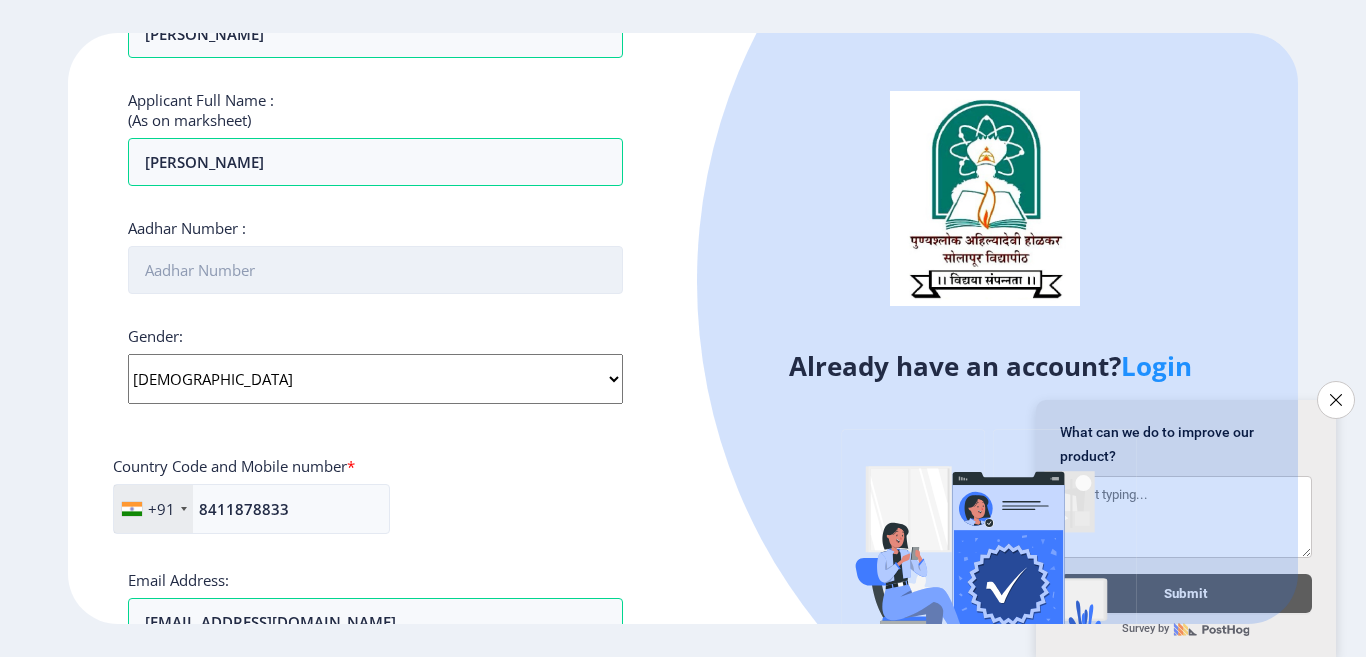 click on "Aadhar Number :" at bounding box center [375, 270] 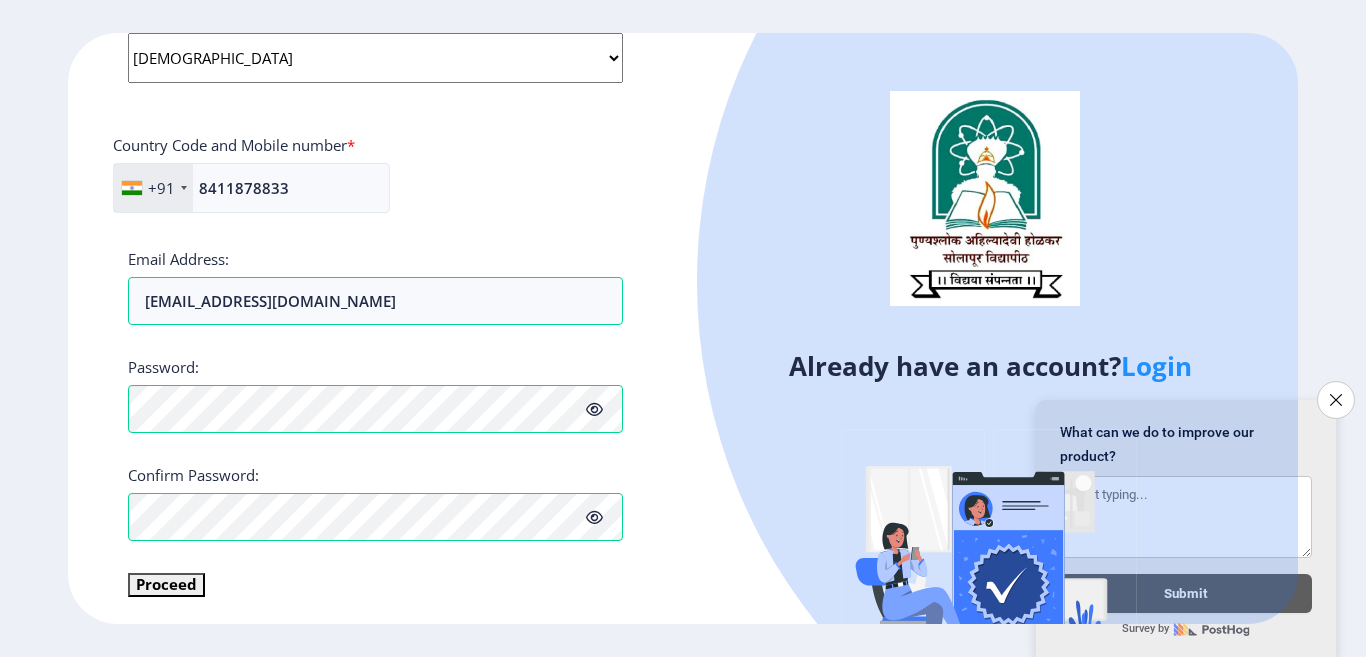 scroll, scrollTop: 825, scrollLeft: 0, axis: vertical 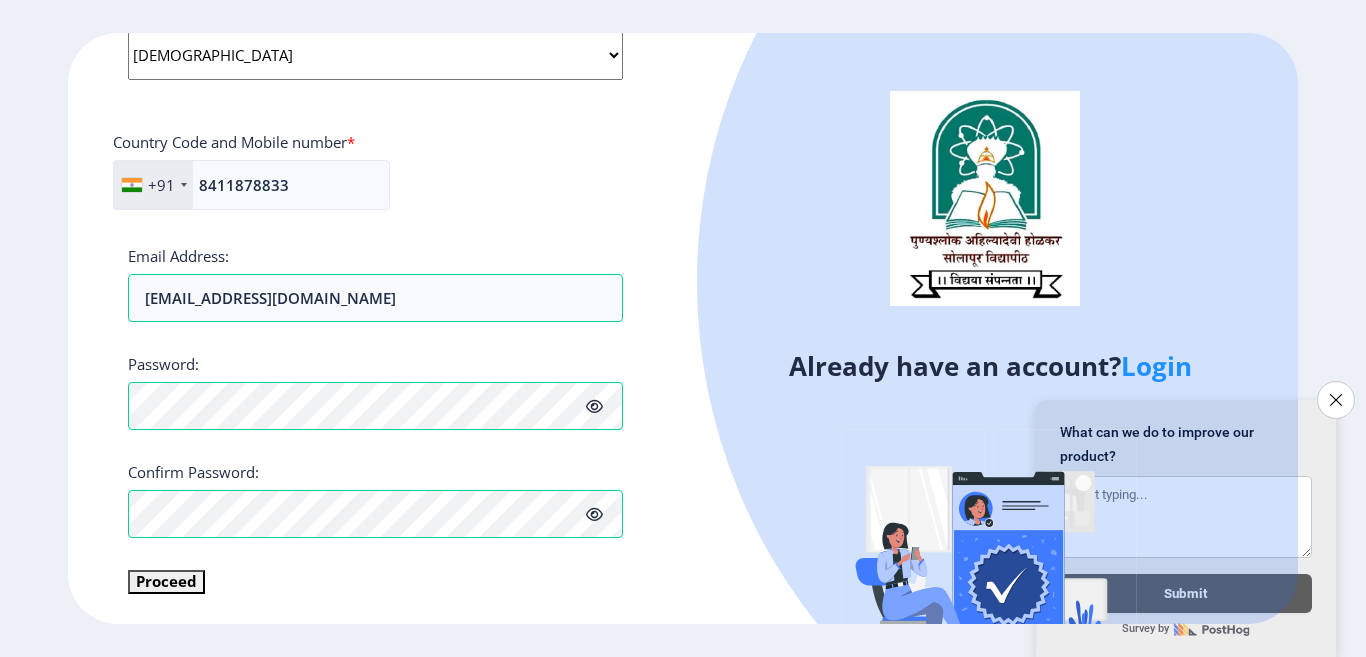 type on "716476736606" 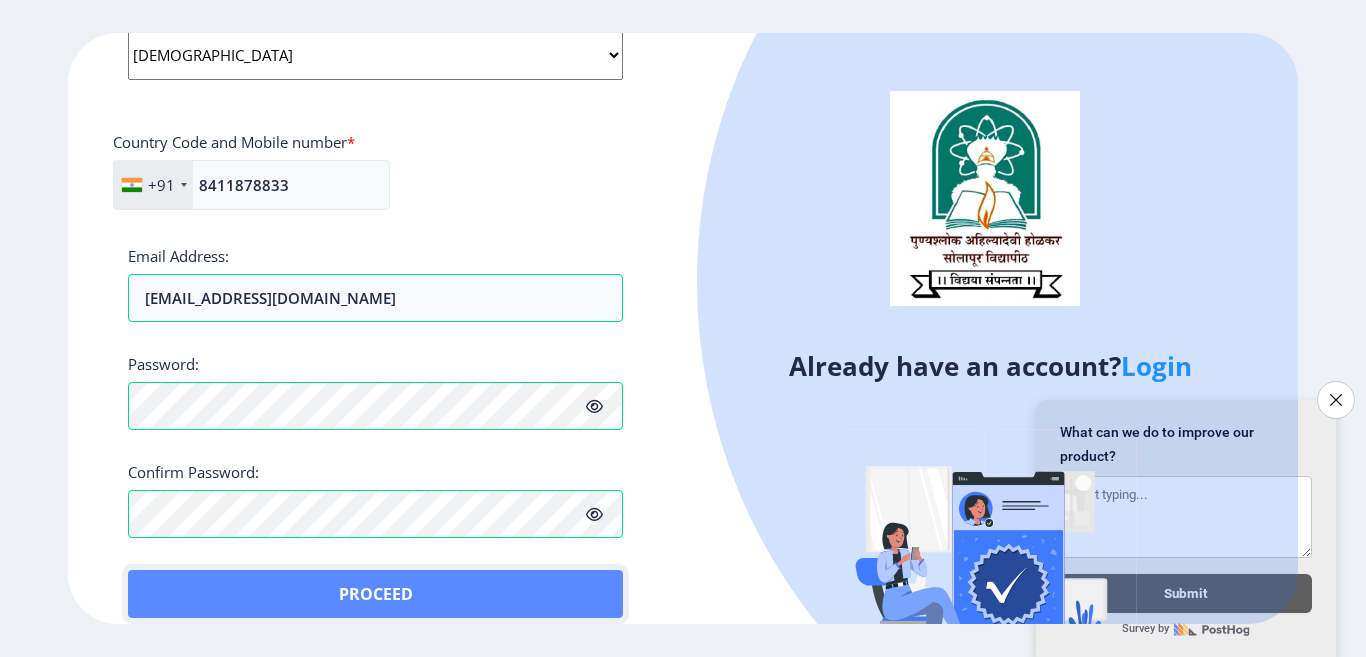 click on "Proceed" 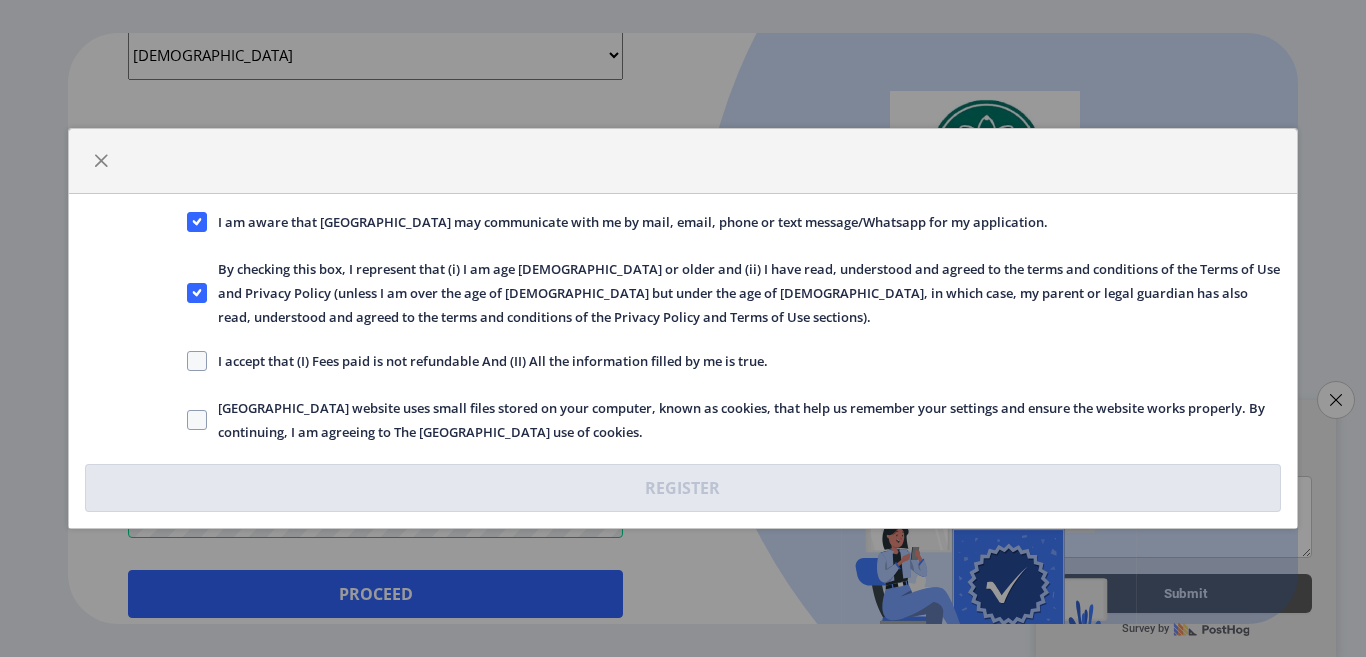 click on "I accept that (I) Fees paid is not refundable And (II) All the information filled by me is true." 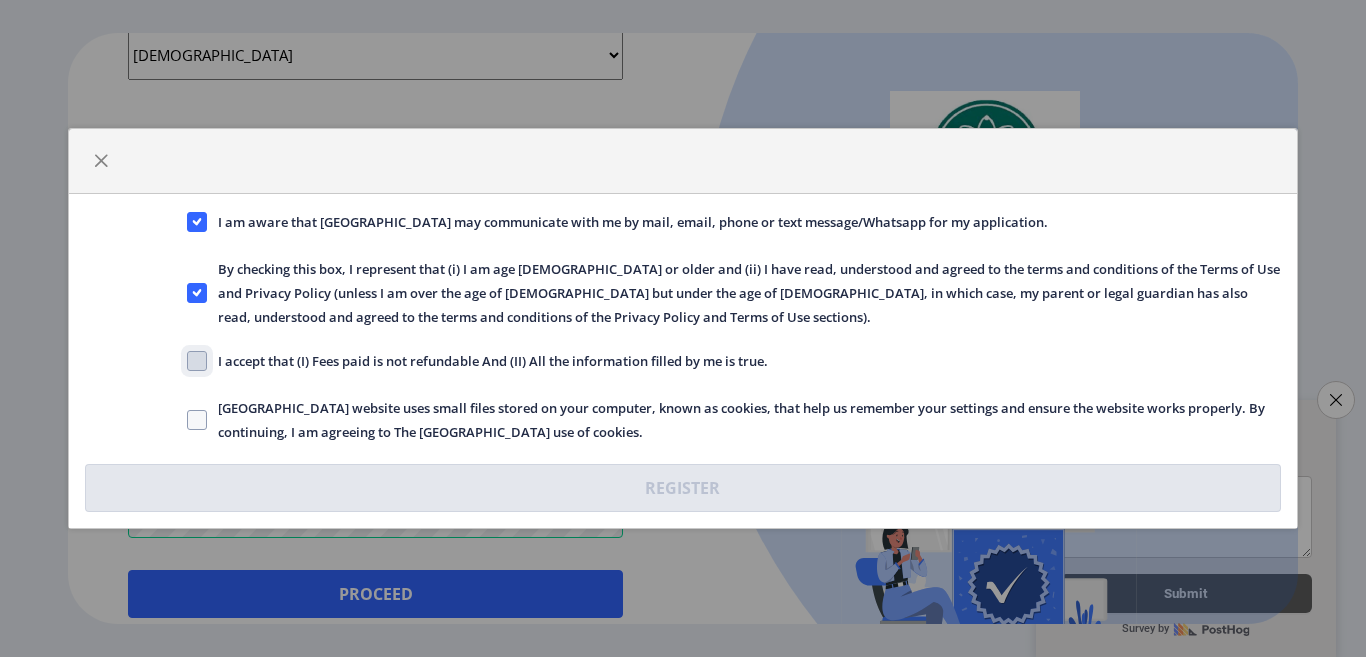 checkbox on "true" 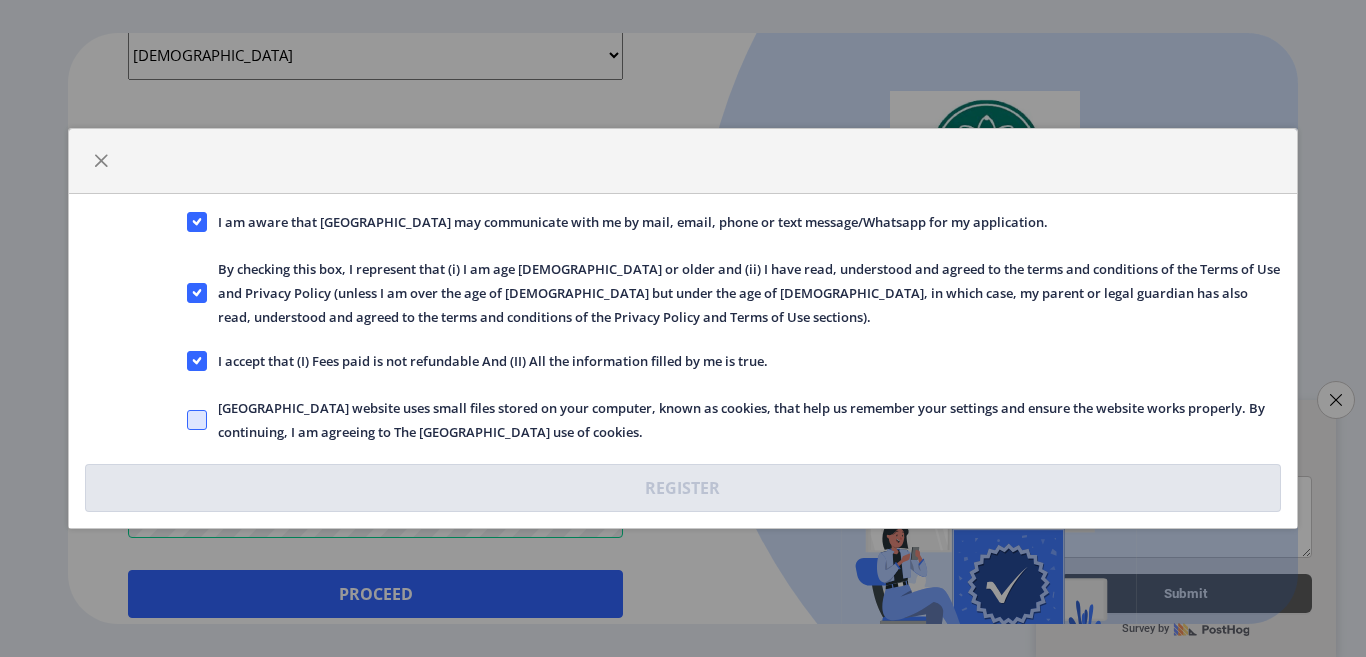 click 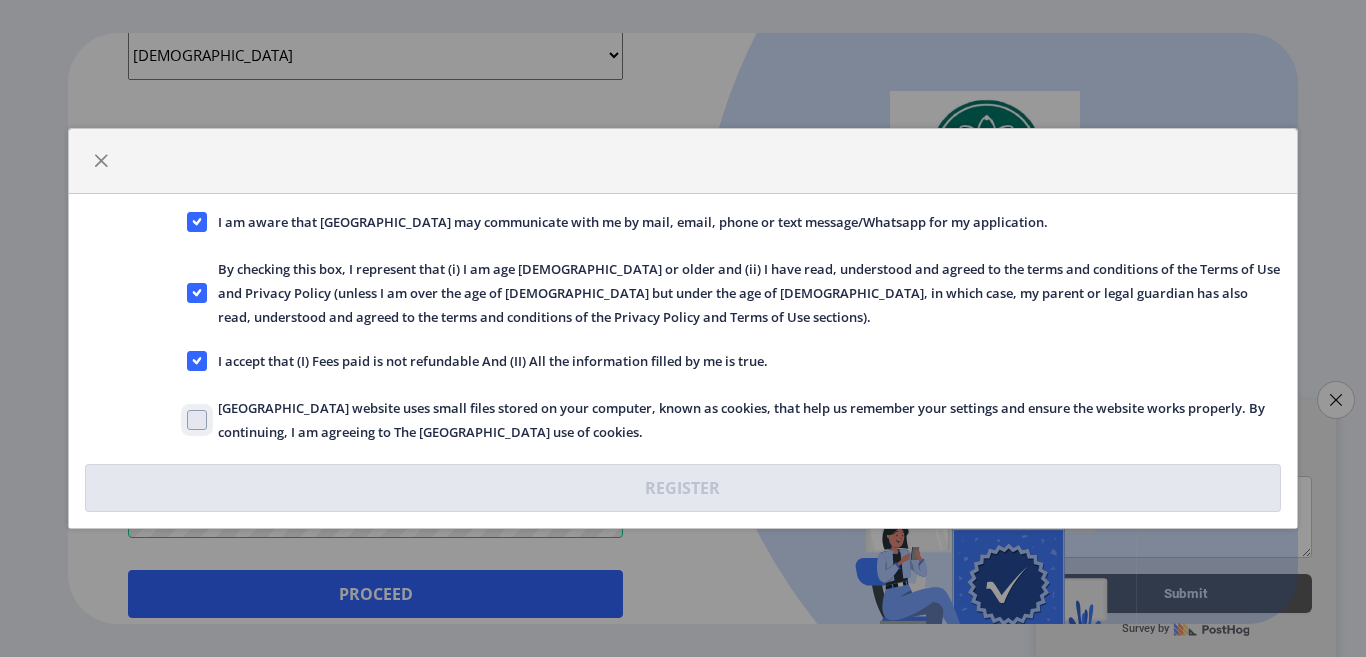 click on "[GEOGRAPHIC_DATA] website uses small files stored on your computer, known as cookies, that help us remember your settings and ensure the website works properly. By continuing, I am agreeing to The [GEOGRAPHIC_DATA] use of cookies." 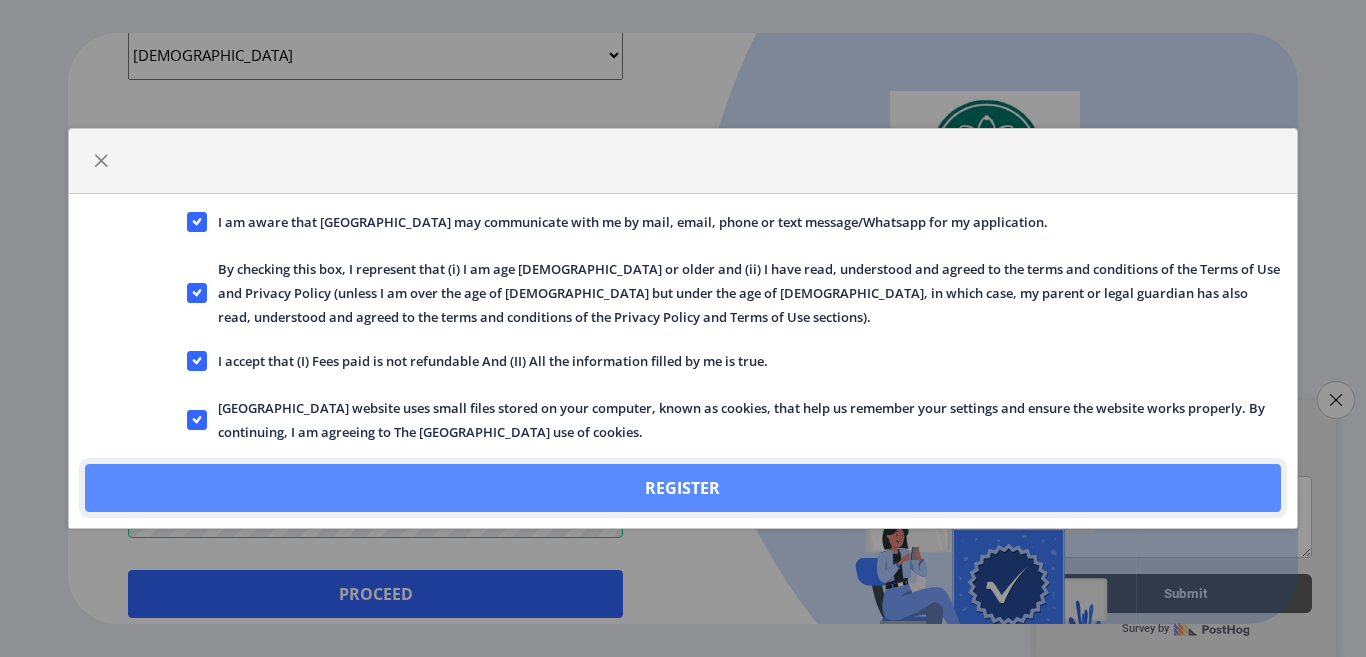 click on "Register" 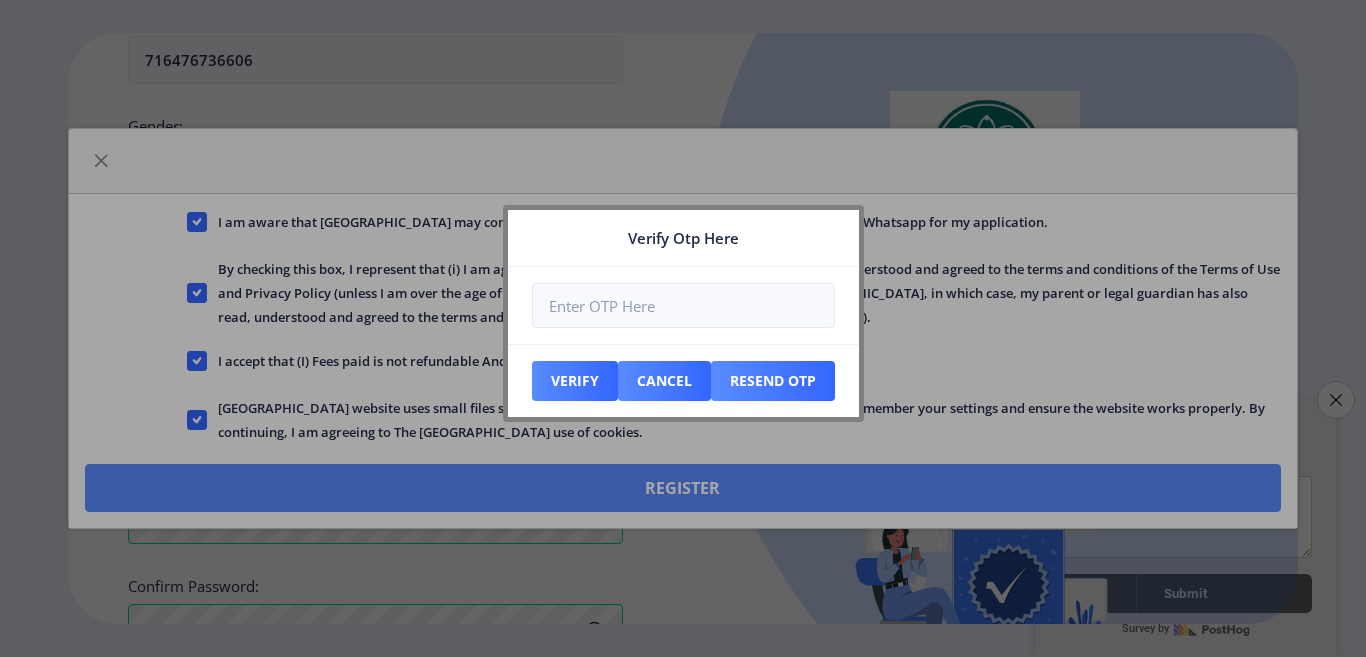 scroll, scrollTop: 939, scrollLeft: 0, axis: vertical 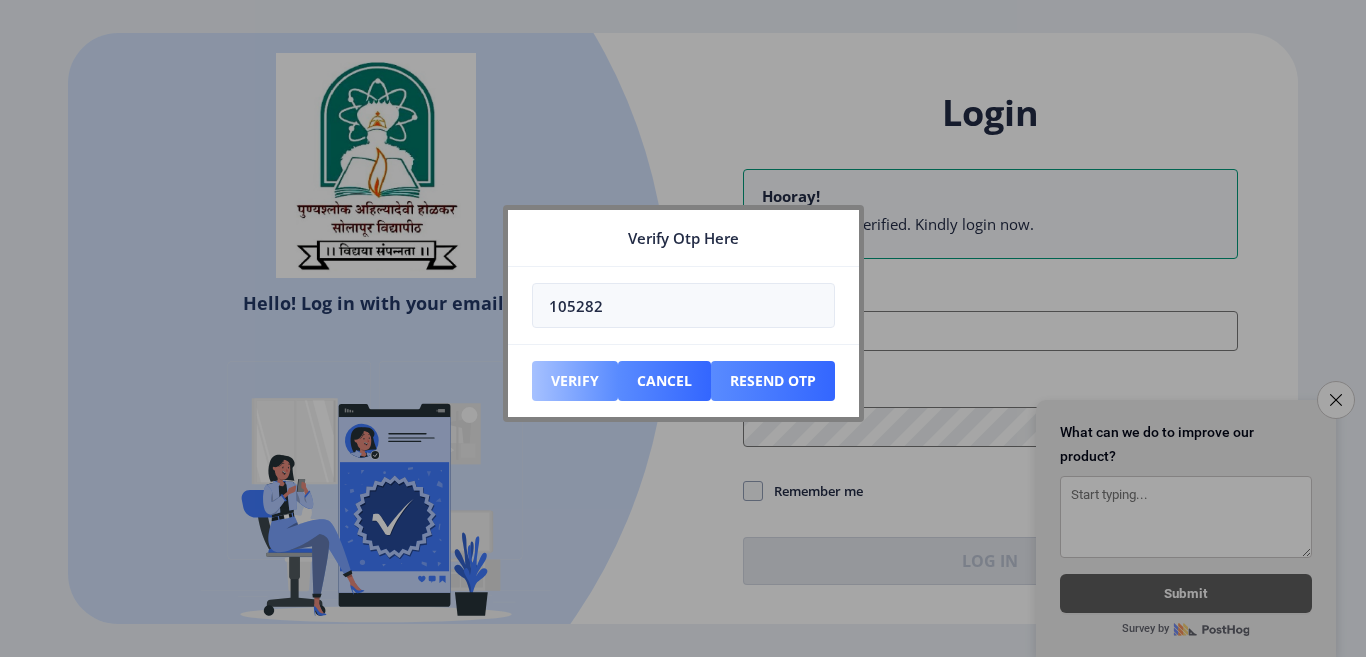 type on "105282" 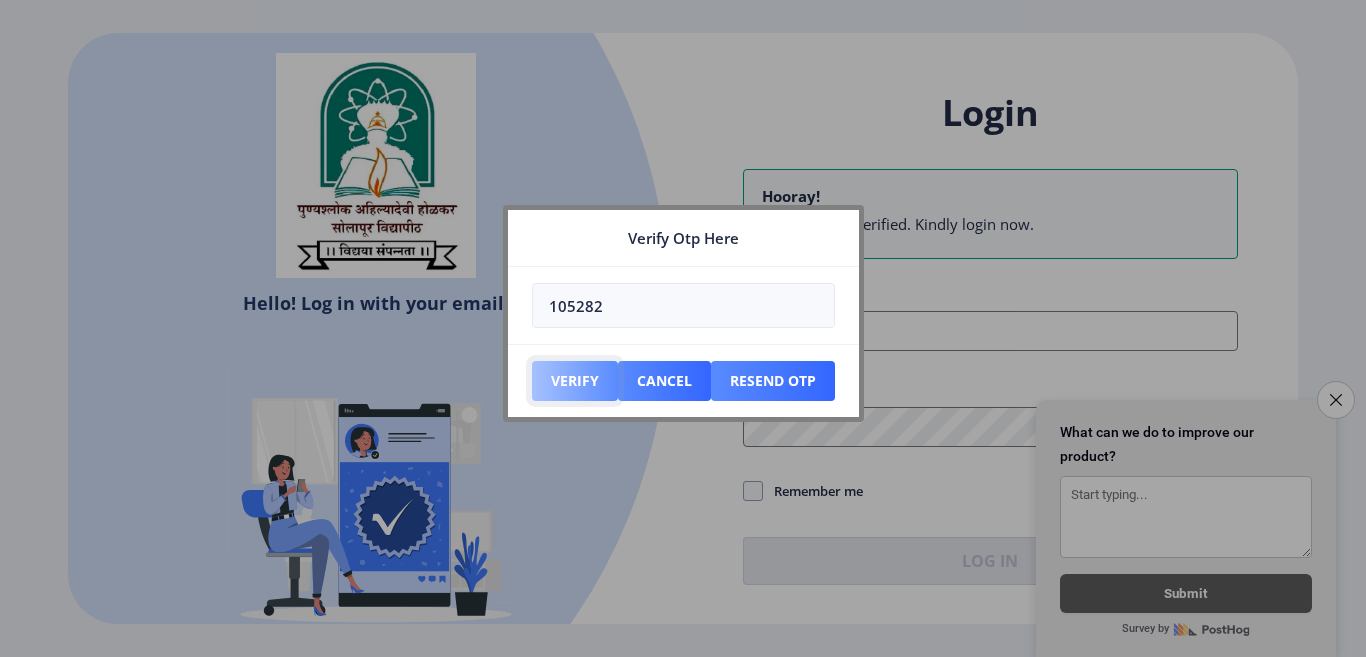 click on "Verify" at bounding box center (575, 381) 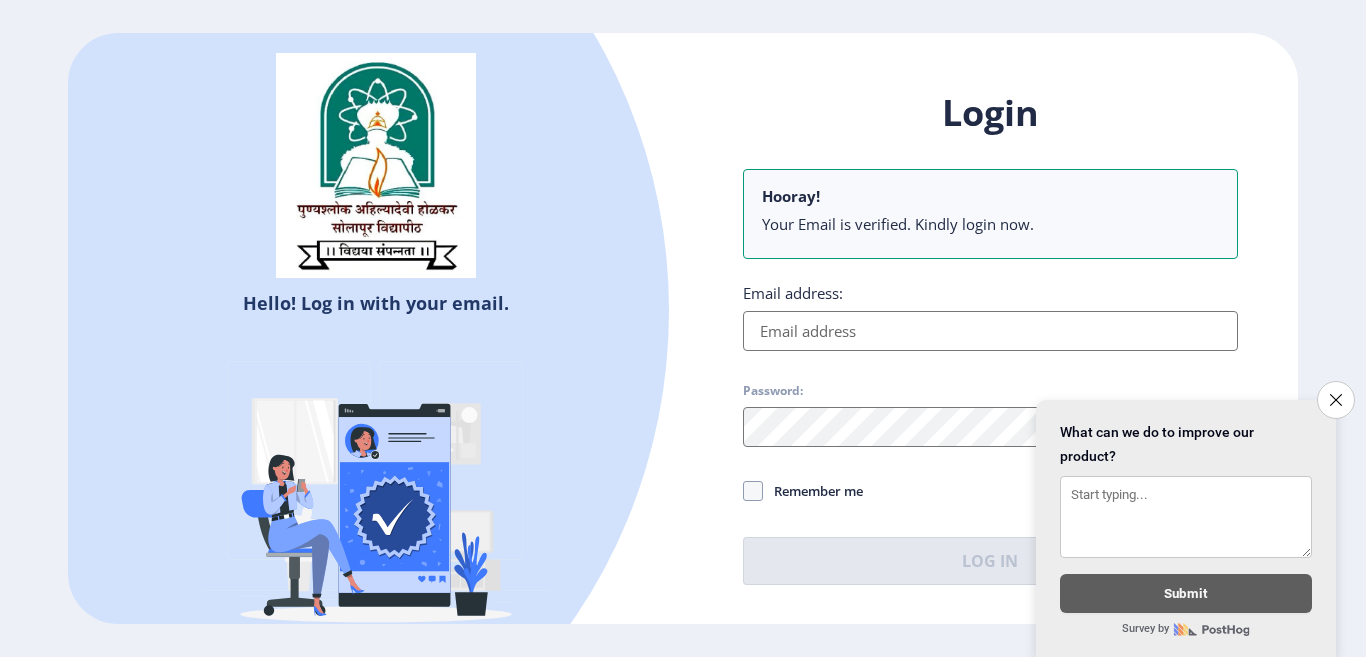 click on "Email address:" at bounding box center [990, 331] 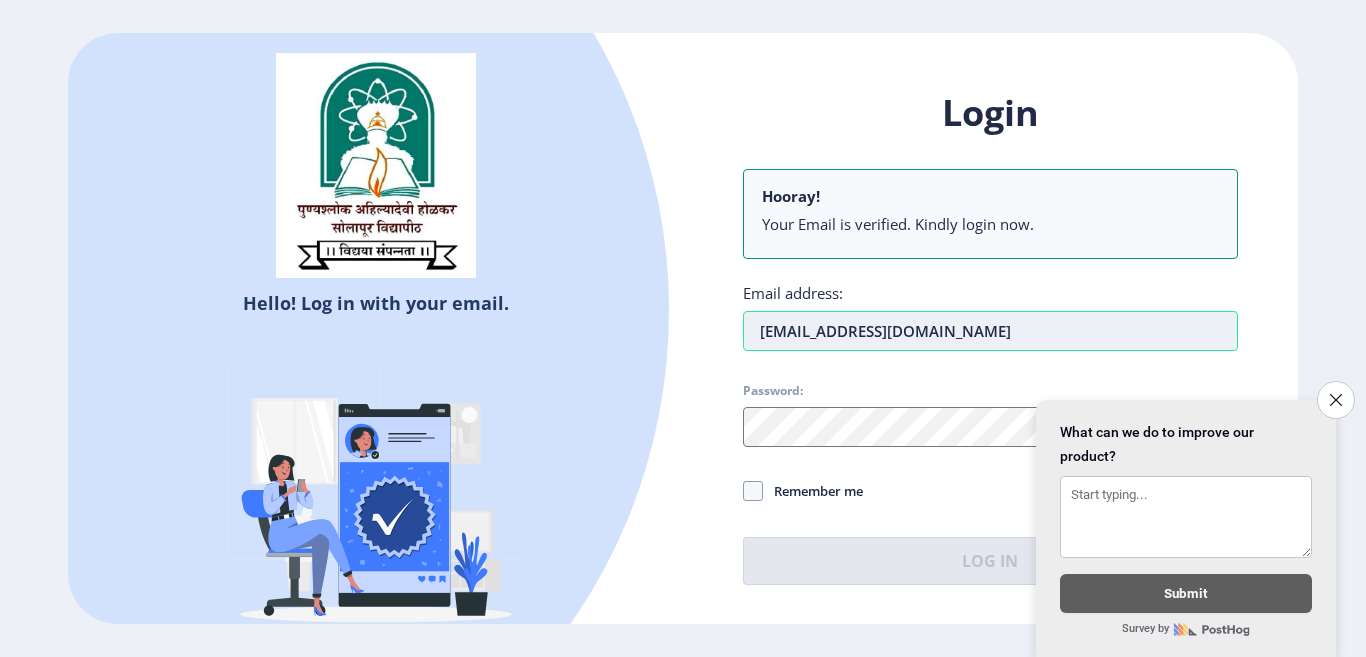 type on "[EMAIL_ADDRESS][DOMAIN_NAME]" 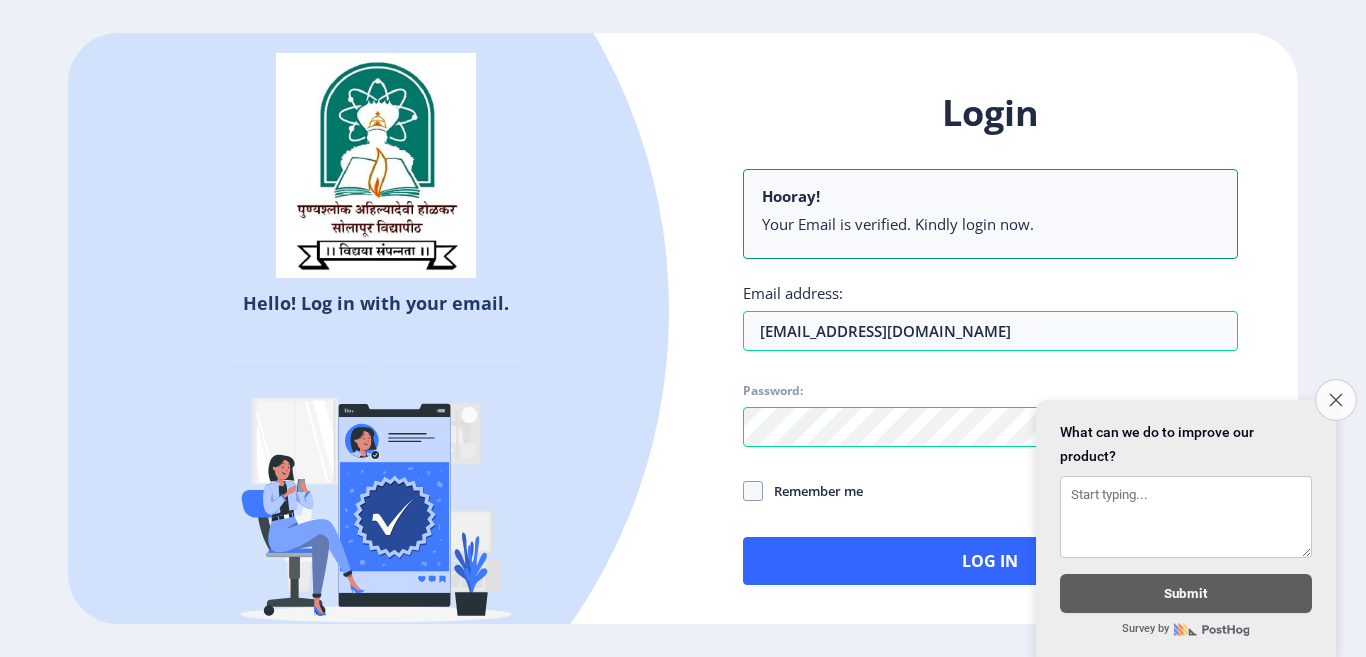click on "Close survey" at bounding box center [1336, 400] 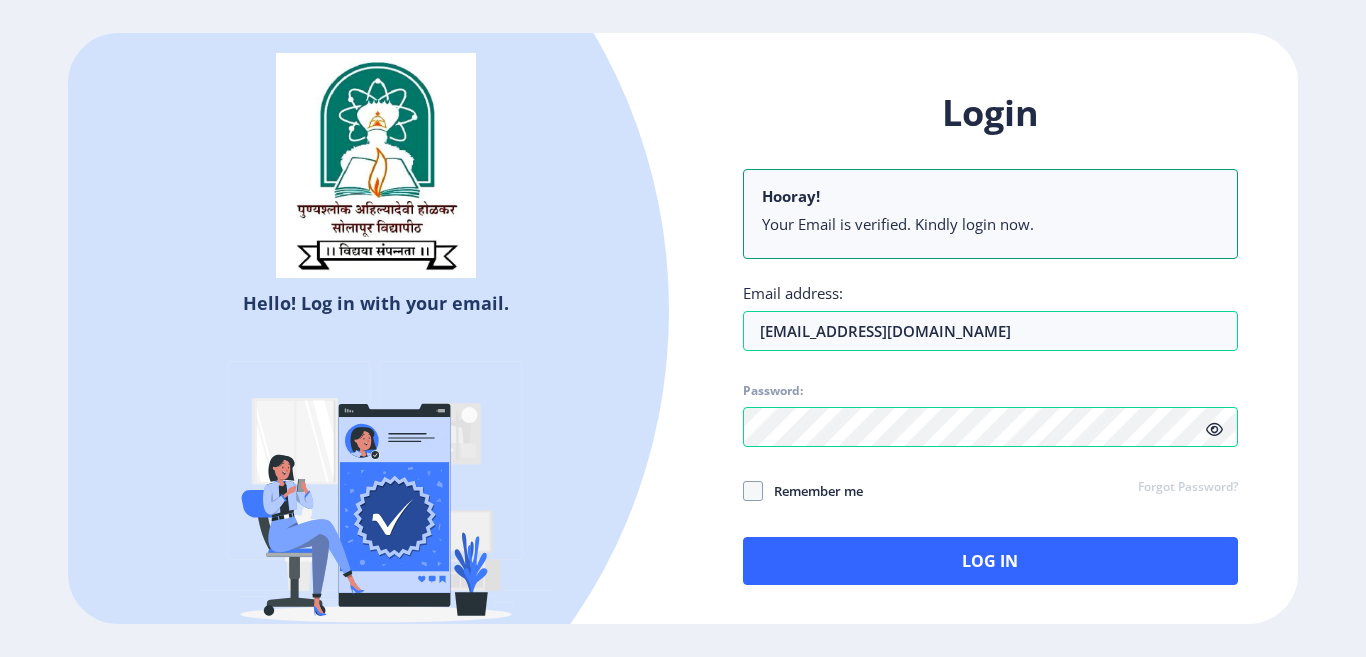 click 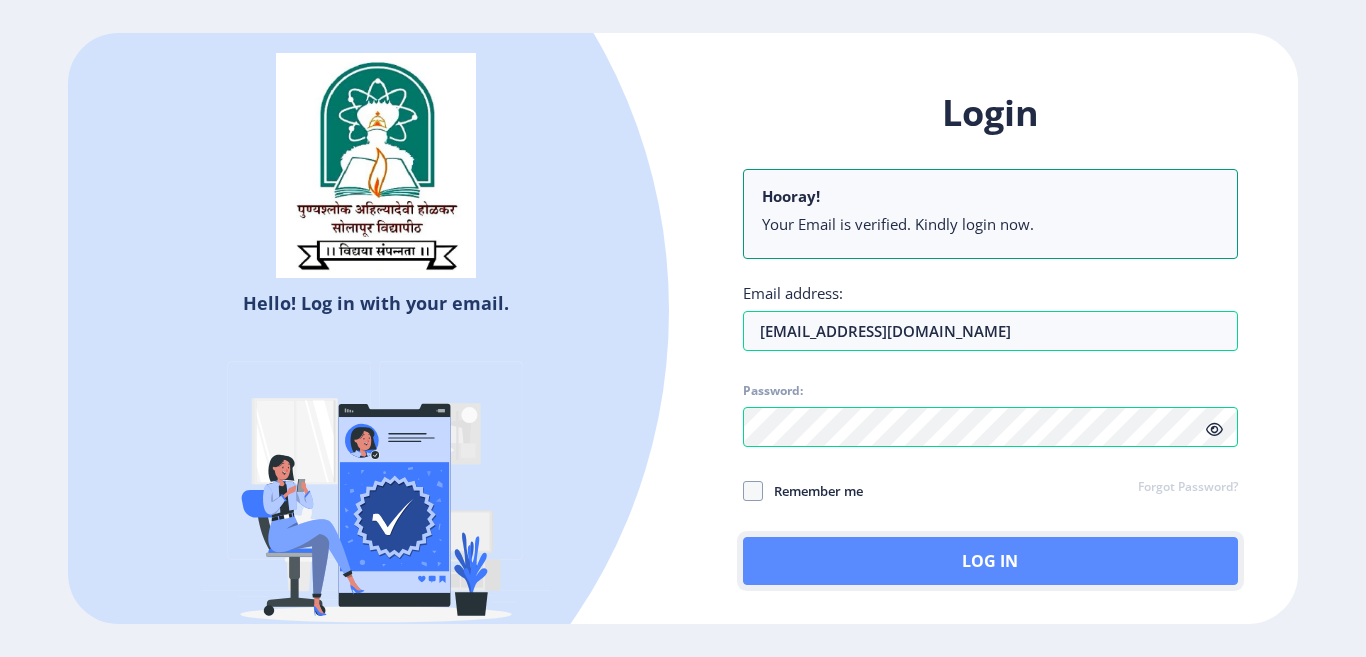 click on "Log In" 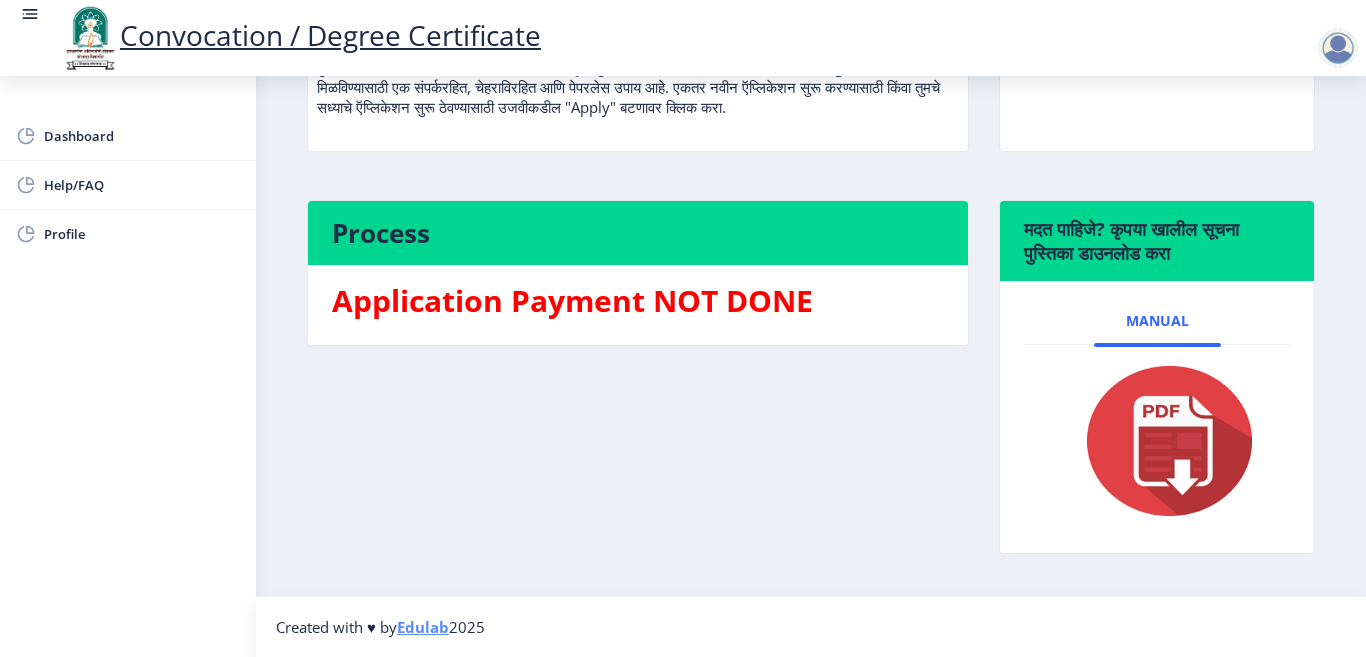 scroll, scrollTop: 332, scrollLeft: 0, axis: vertical 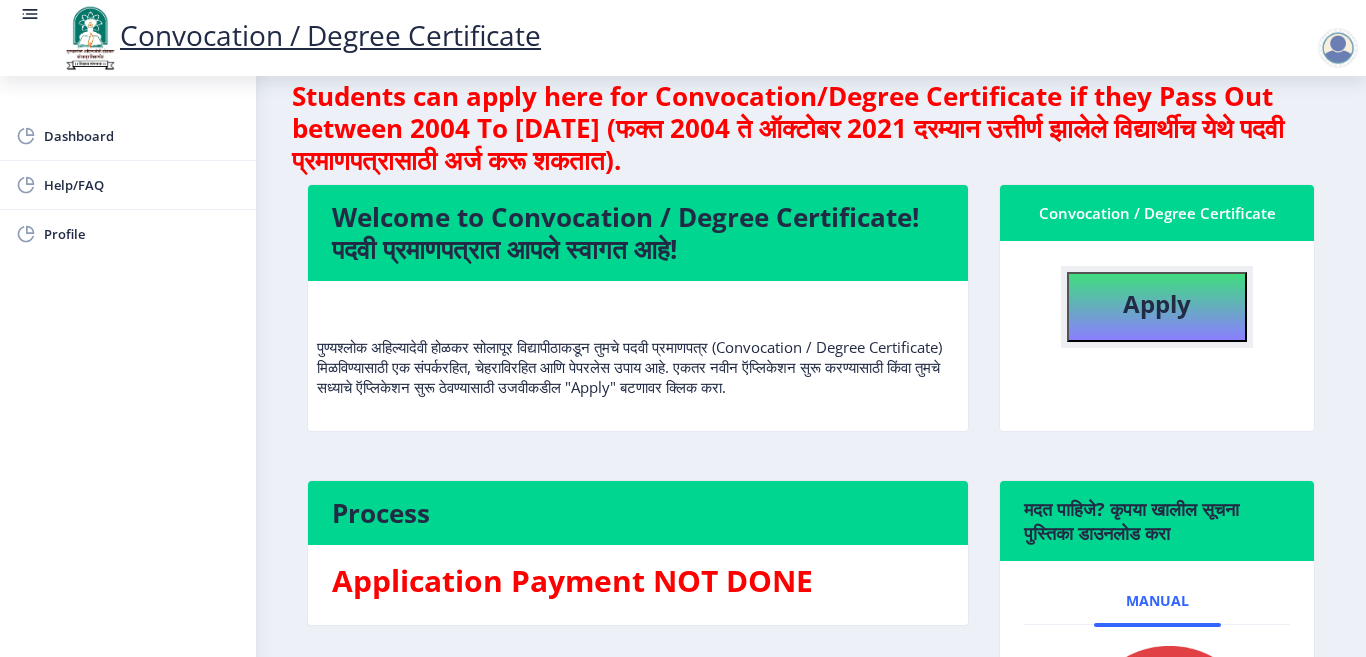 click on "Apply" 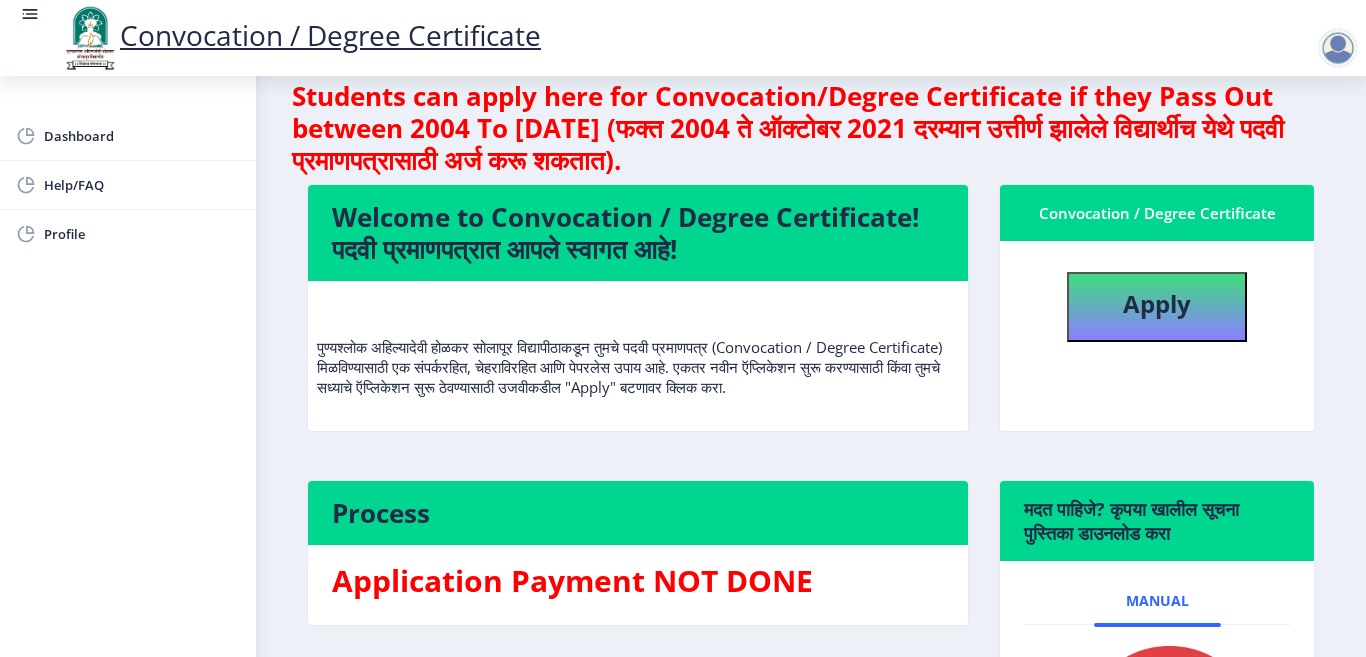select 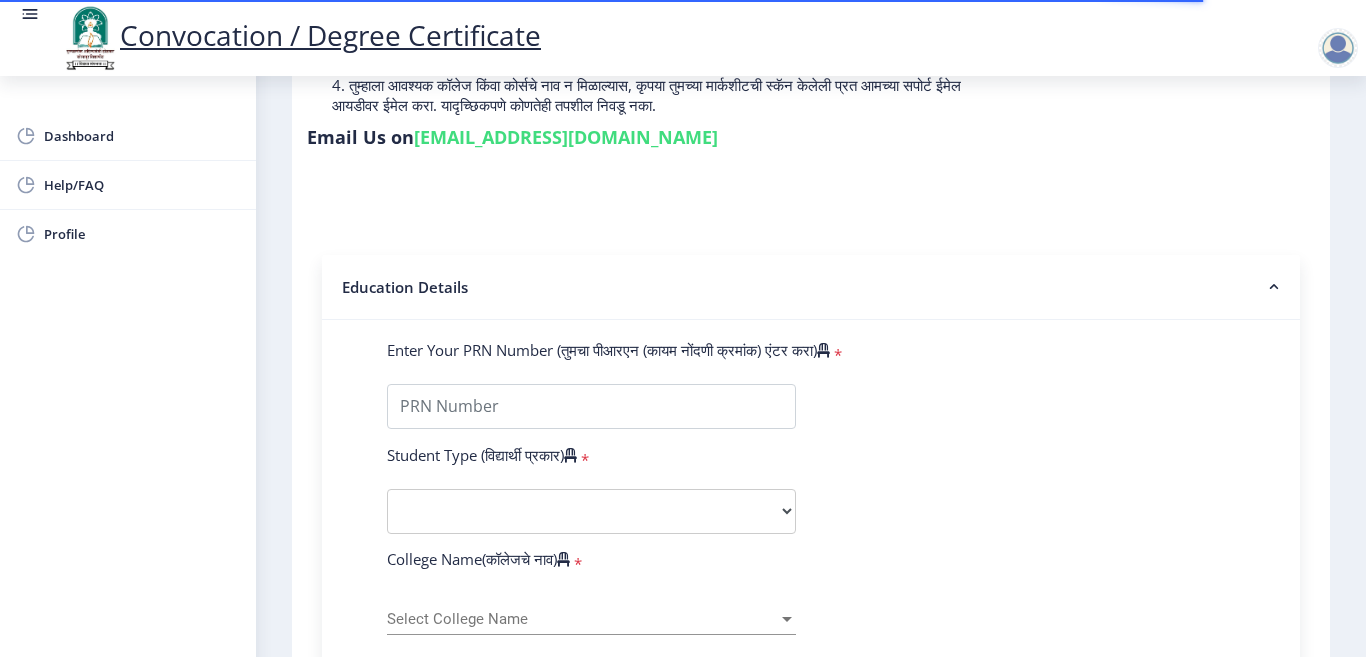 scroll, scrollTop: 300, scrollLeft: 0, axis: vertical 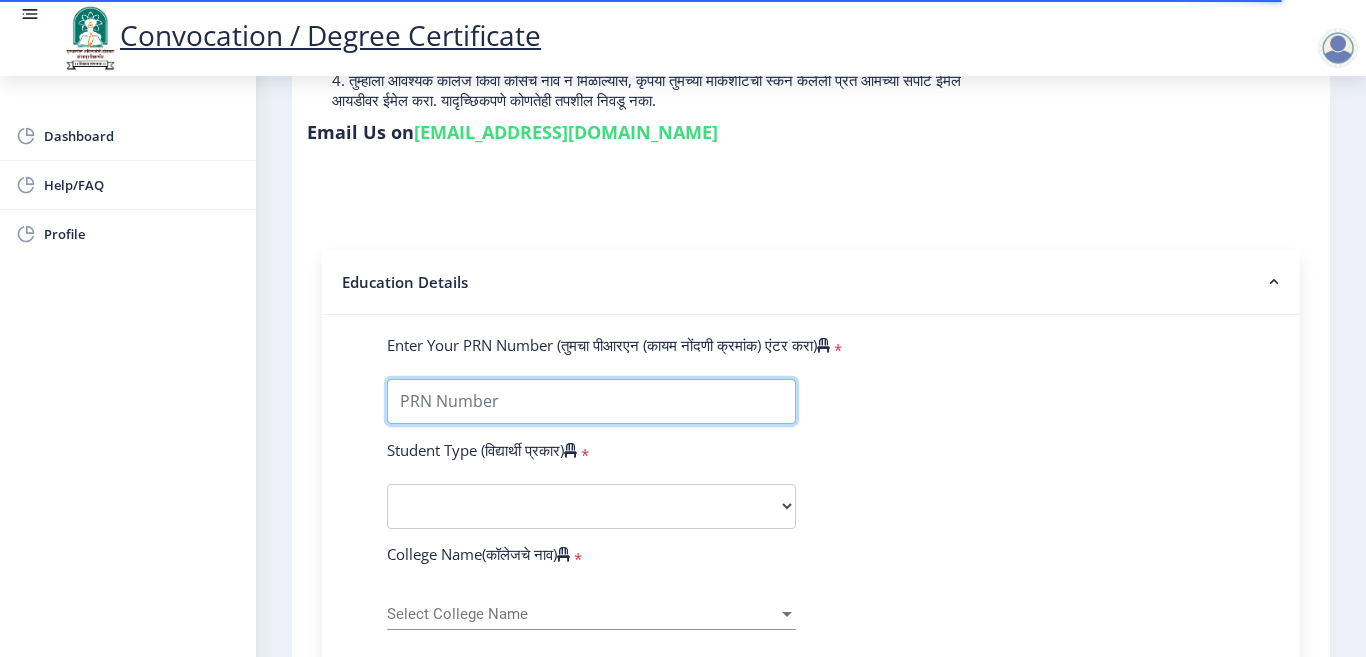 click on "Enter Your PRN Number (तुमचा पीआरएन (कायम नोंदणी क्रमांक) एंटर करा)" at bounding box center (591, 401) 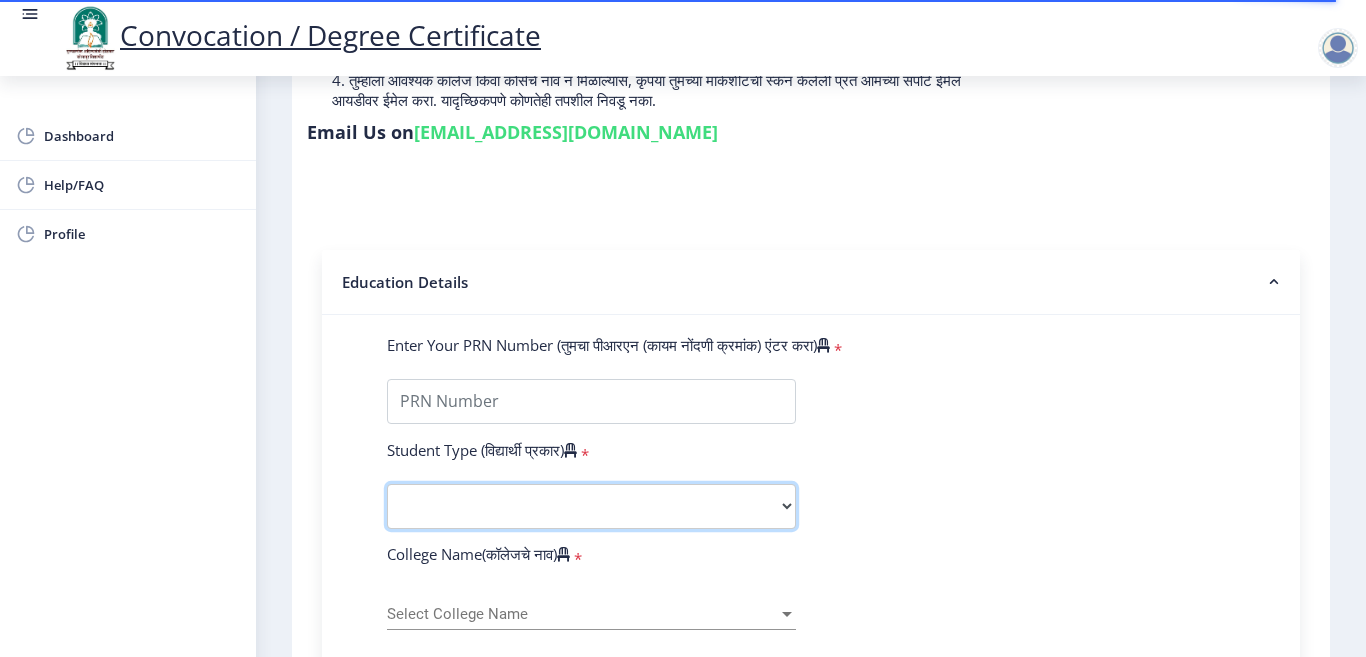click on "Select Student Type Regular External" at bounding box center (591, 506) 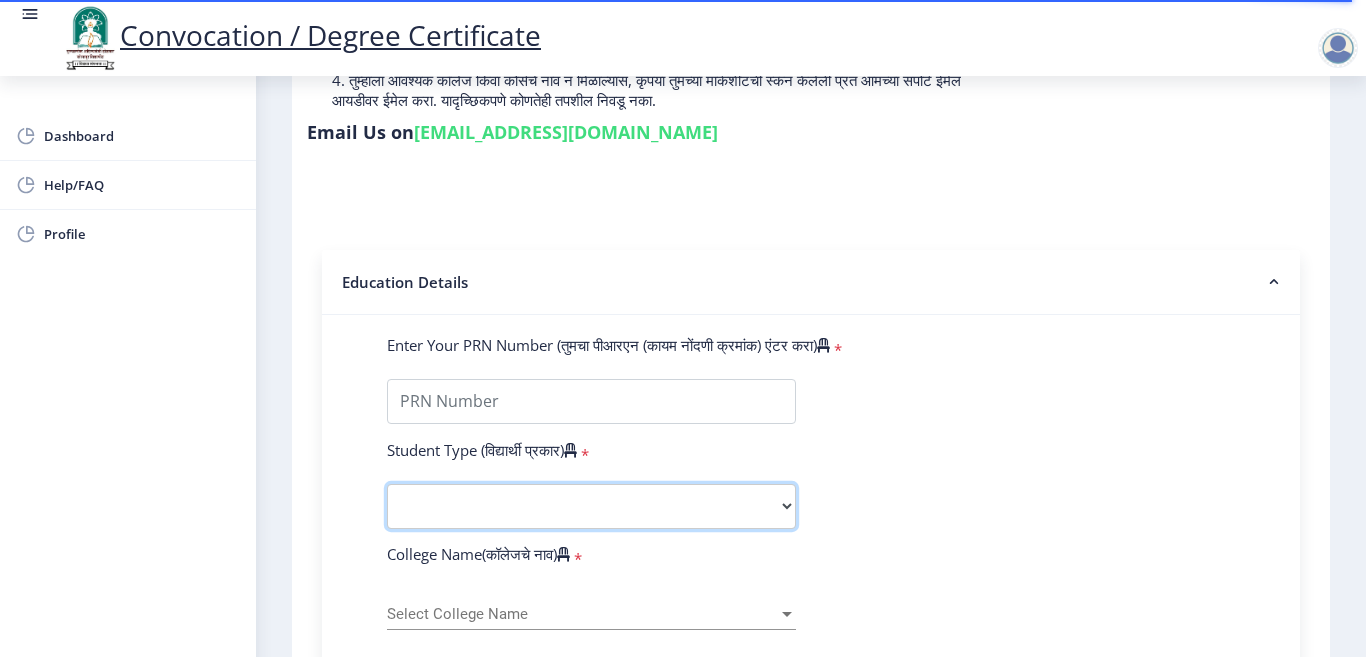 select on "Regular" 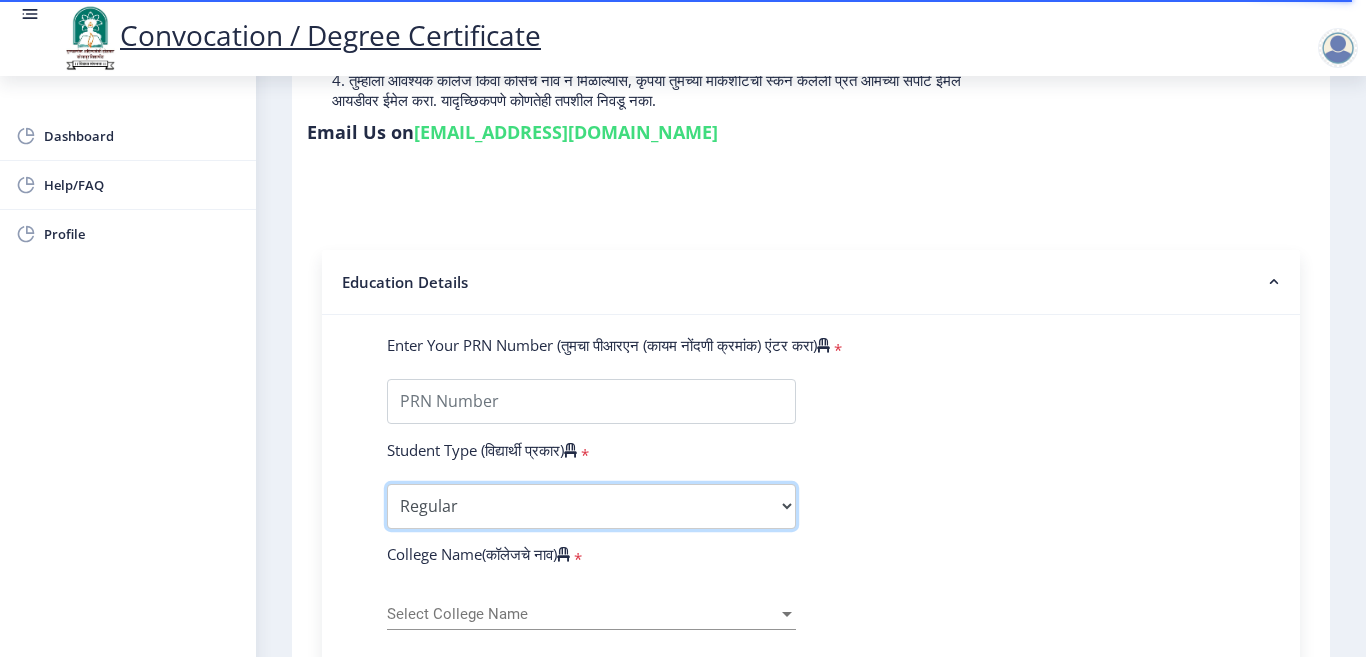 click on "Select Student Type Regular External" at bounding box center [591, 506] 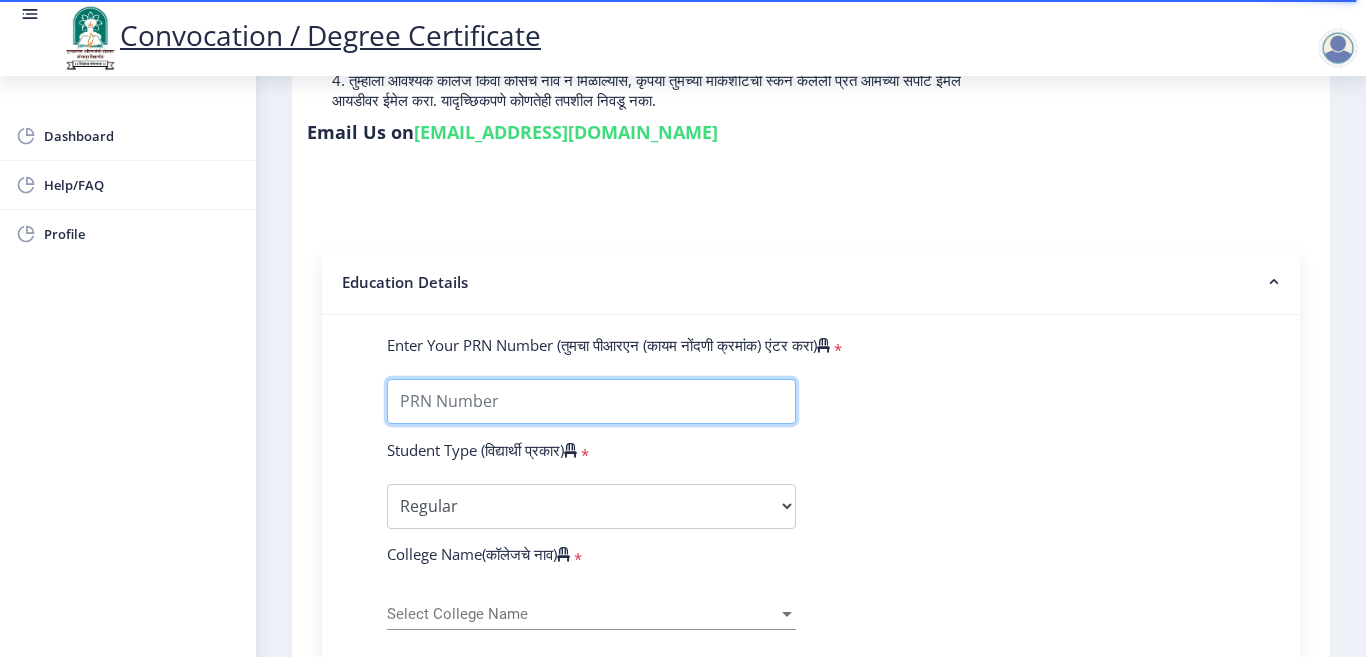 click on "Enter Your PRN Number (तुमचा पीआरएन (कायम नोंदणी क्रमांक) एंटर करा)" at bounding box center [591, 401] 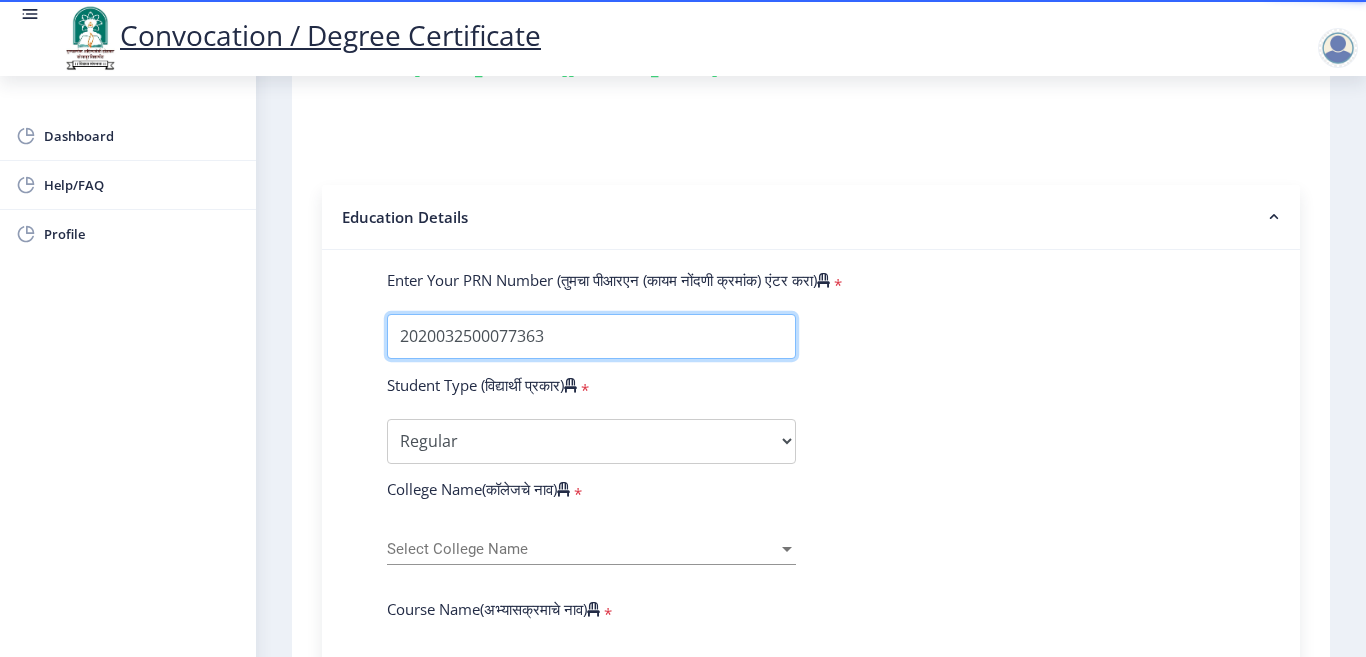 scroll, scrollTop: 400, scrollLeft: 0, axis: vertical 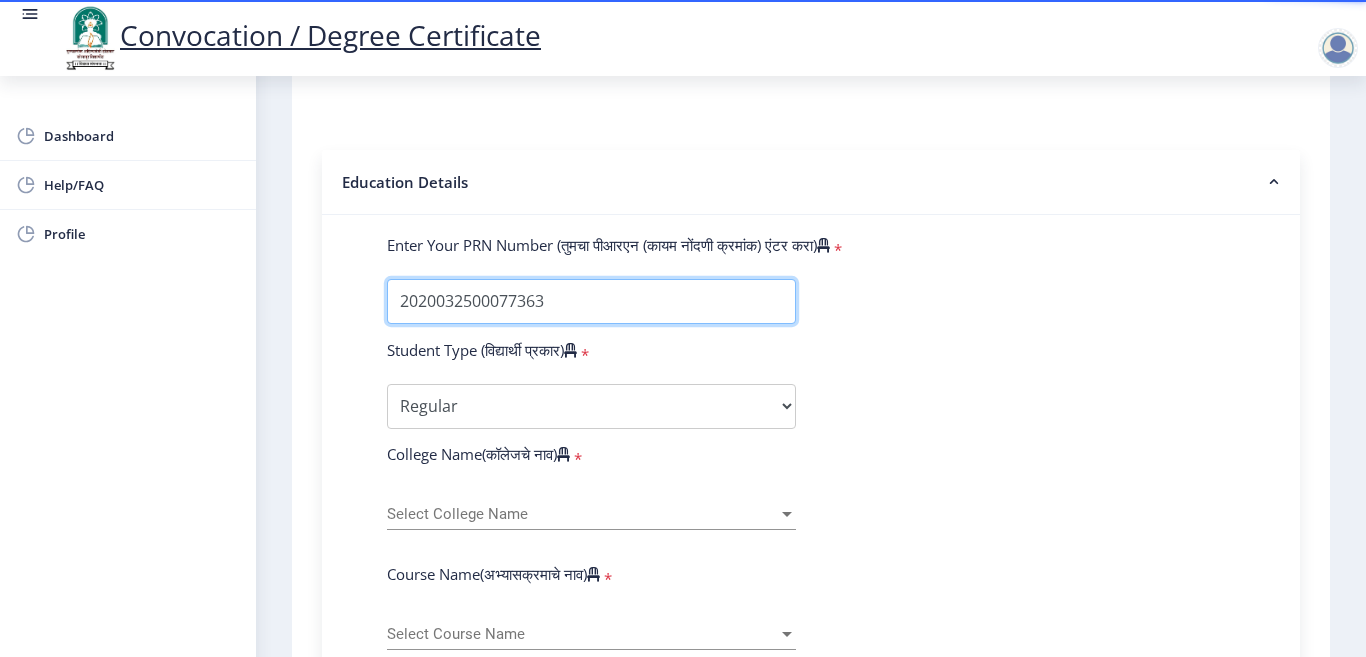 type on "2020032500077363" 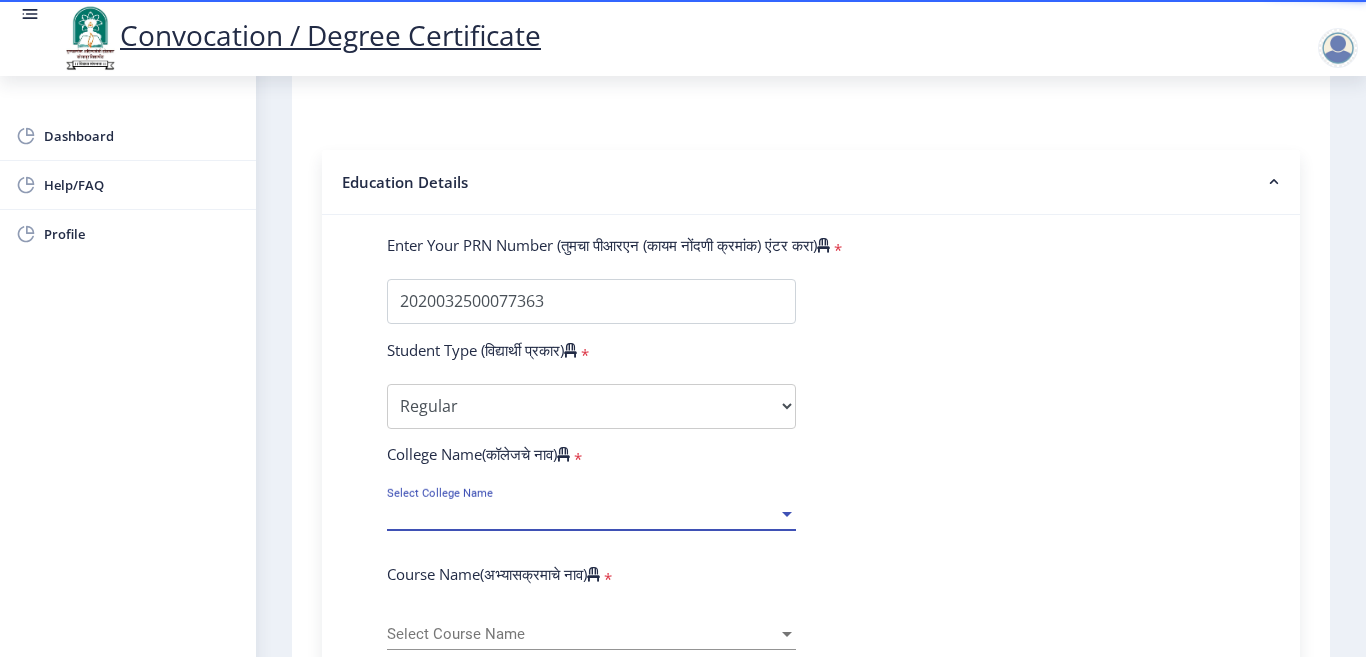click on "Select College Name" at bounding box center (582, 514) 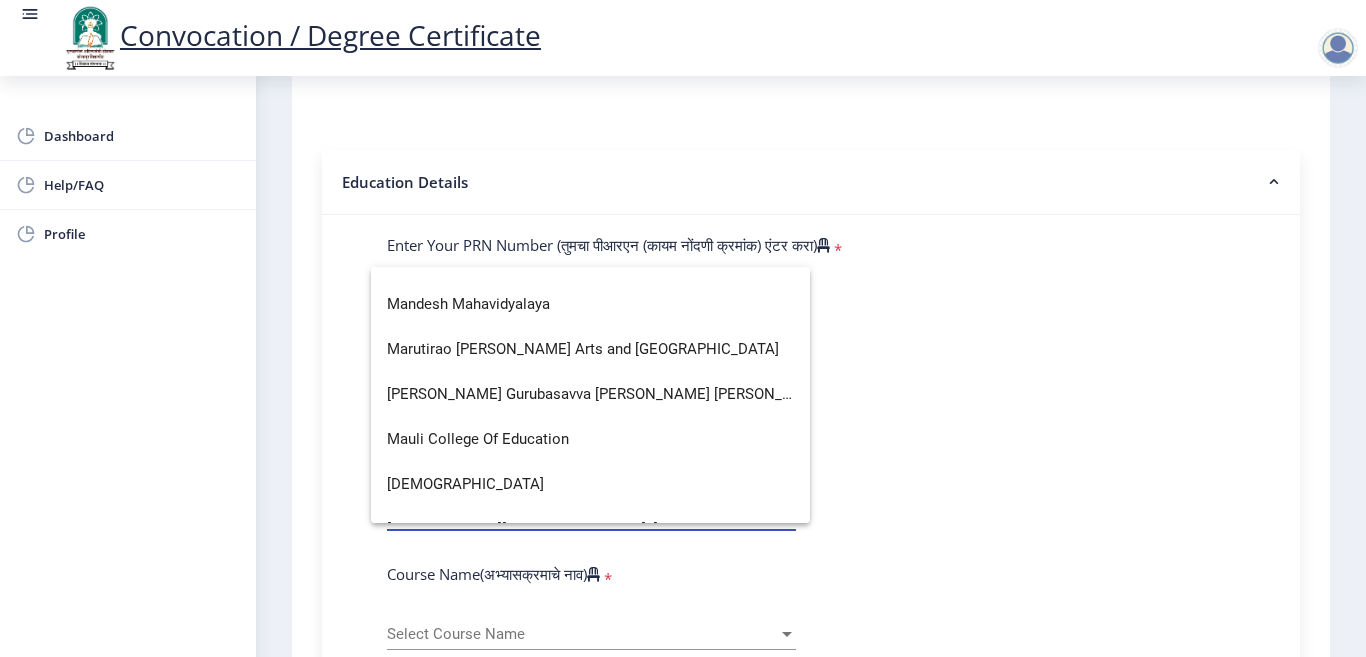 scroll, scrollTop: 3040, scrollLeft: 0, axis: vertical 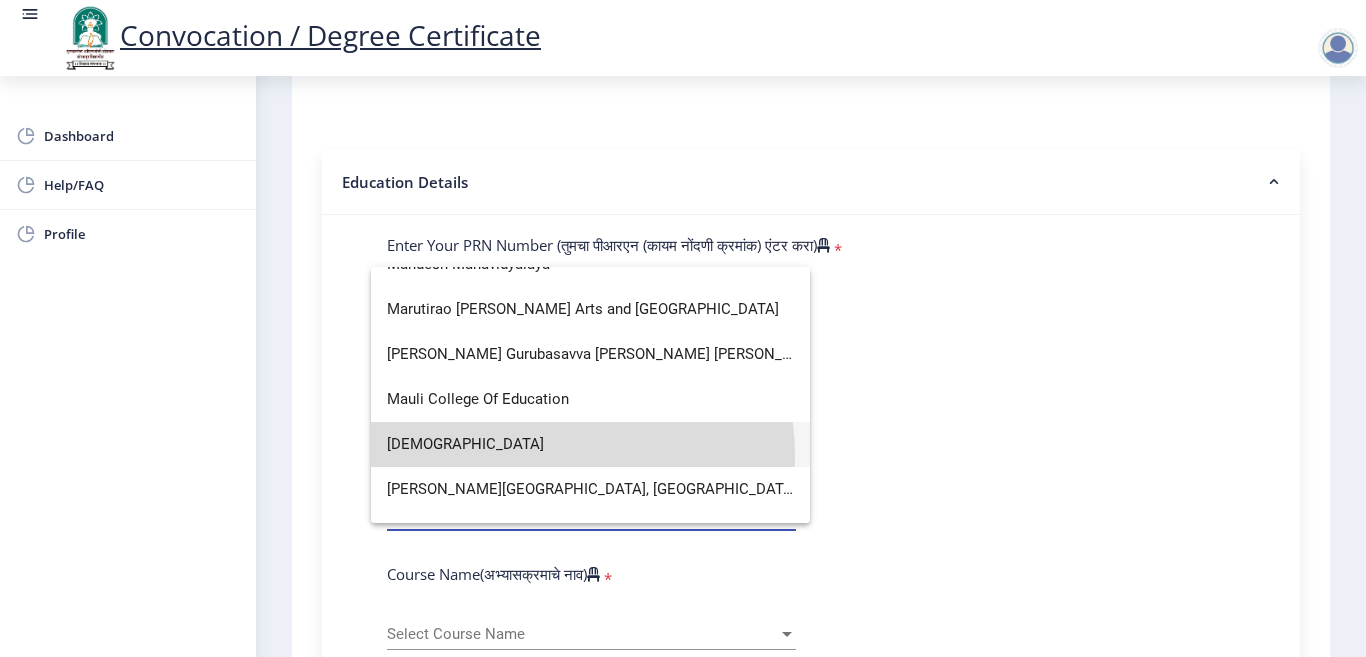 click on "[DEMOGRAPHIC_DATA]" at bounding box center [590, 444] 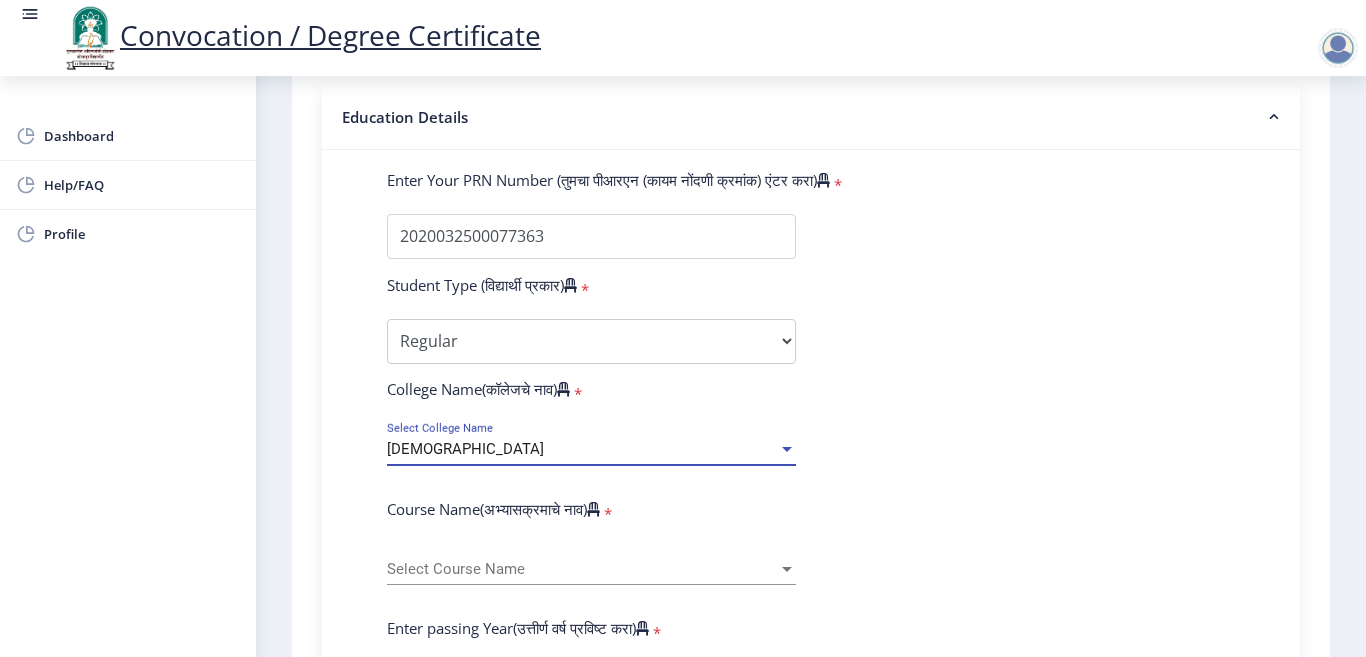 scroll, scrollTop: 500, scrollLeft: 0, axis: vertical 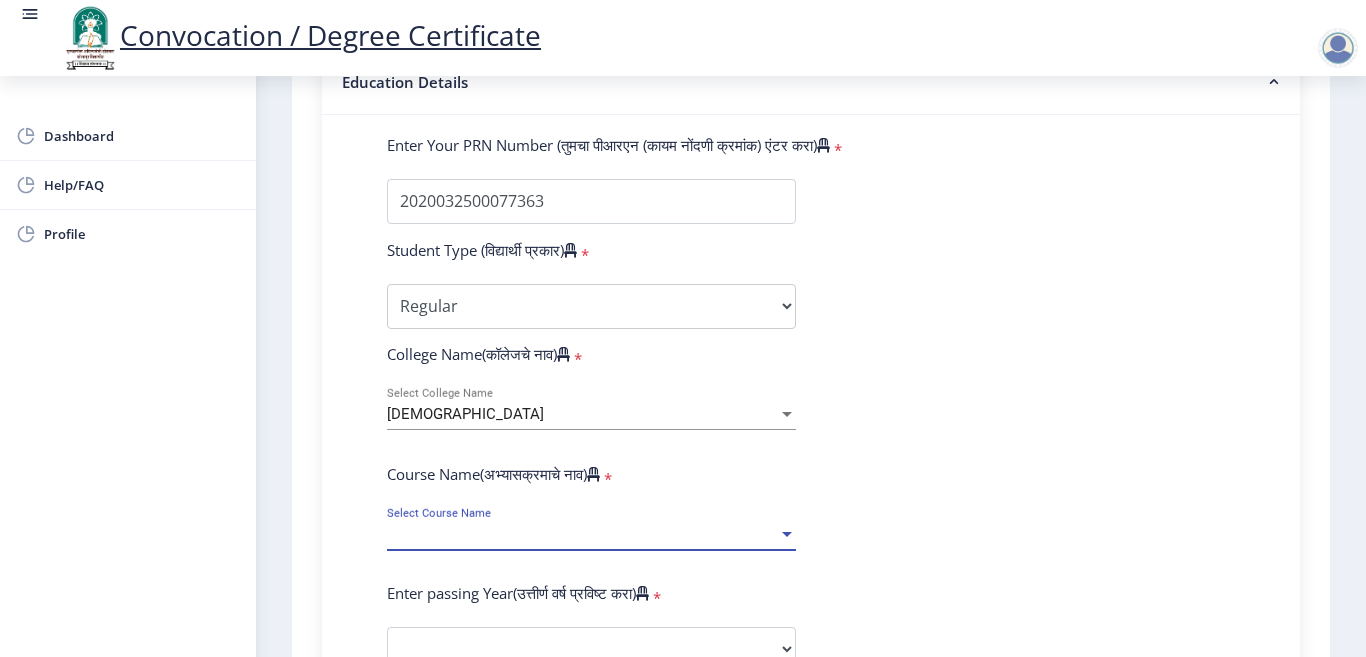 click on "Select Course Name" at bounding box center (582, 534) 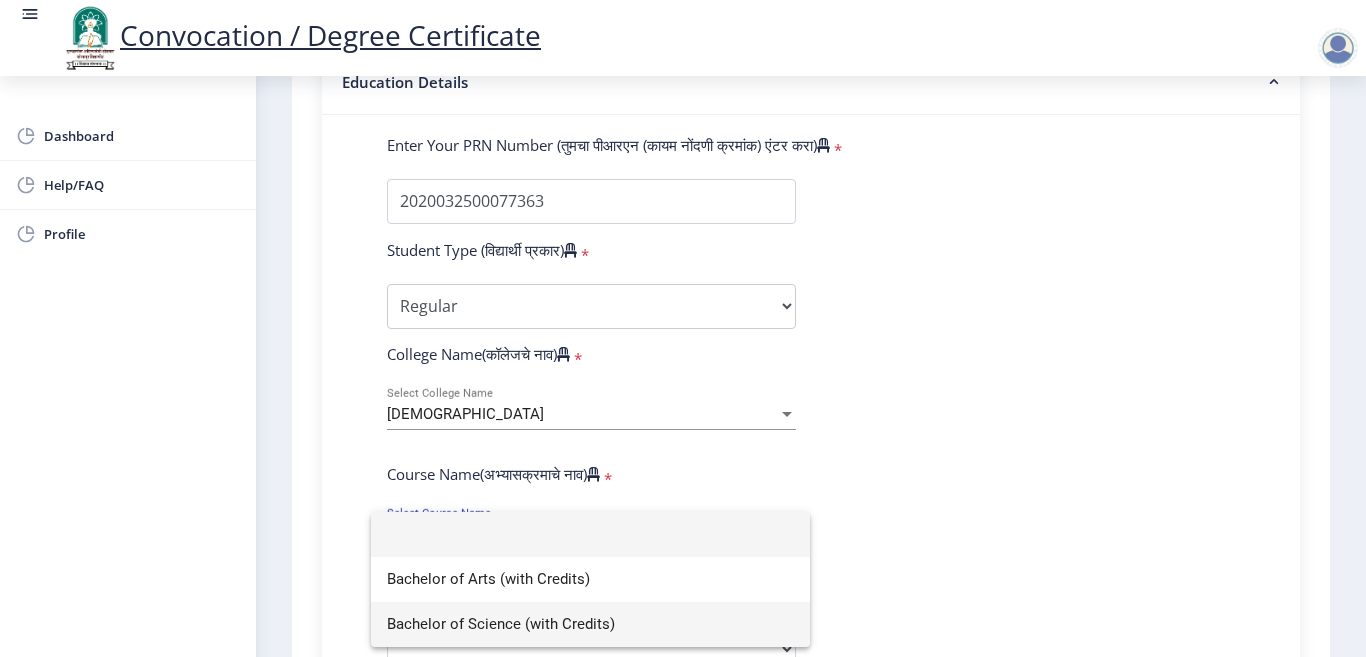 click on "Bachelor of Science (with Credits)" at bounding box center [590, 624] 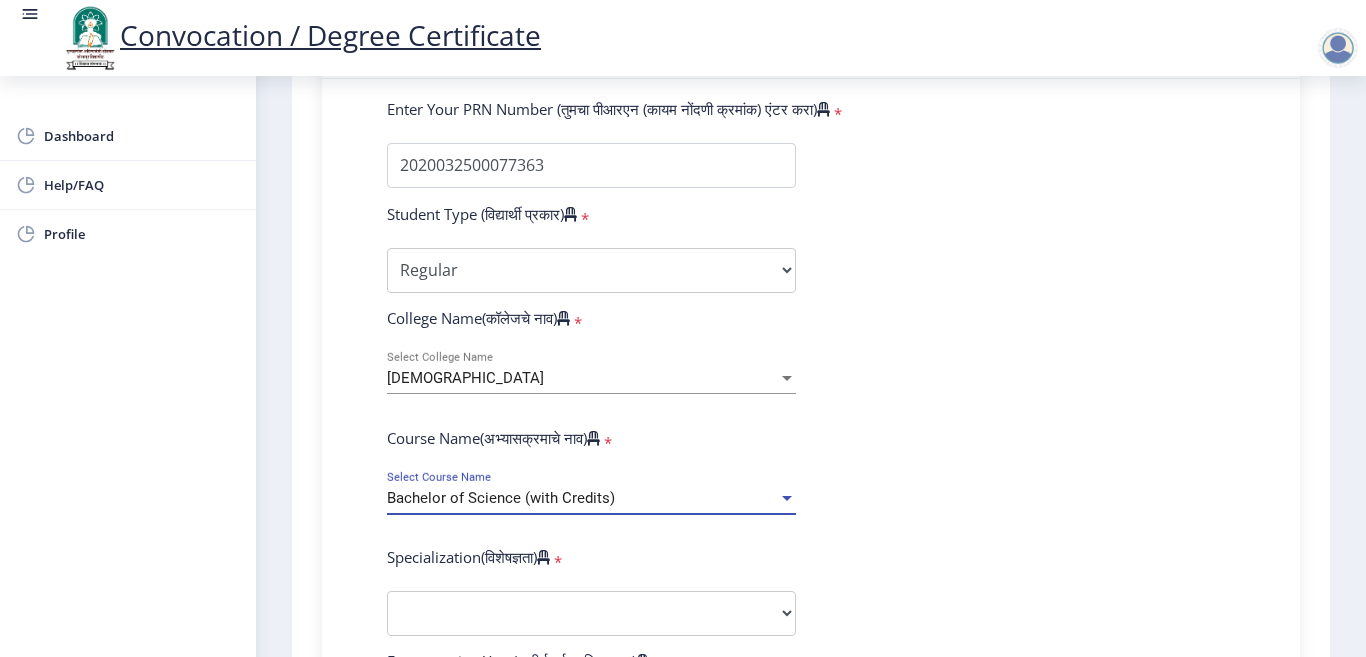 scroll, scrollTop: 600, scrollLeft: 0, axis: vertical 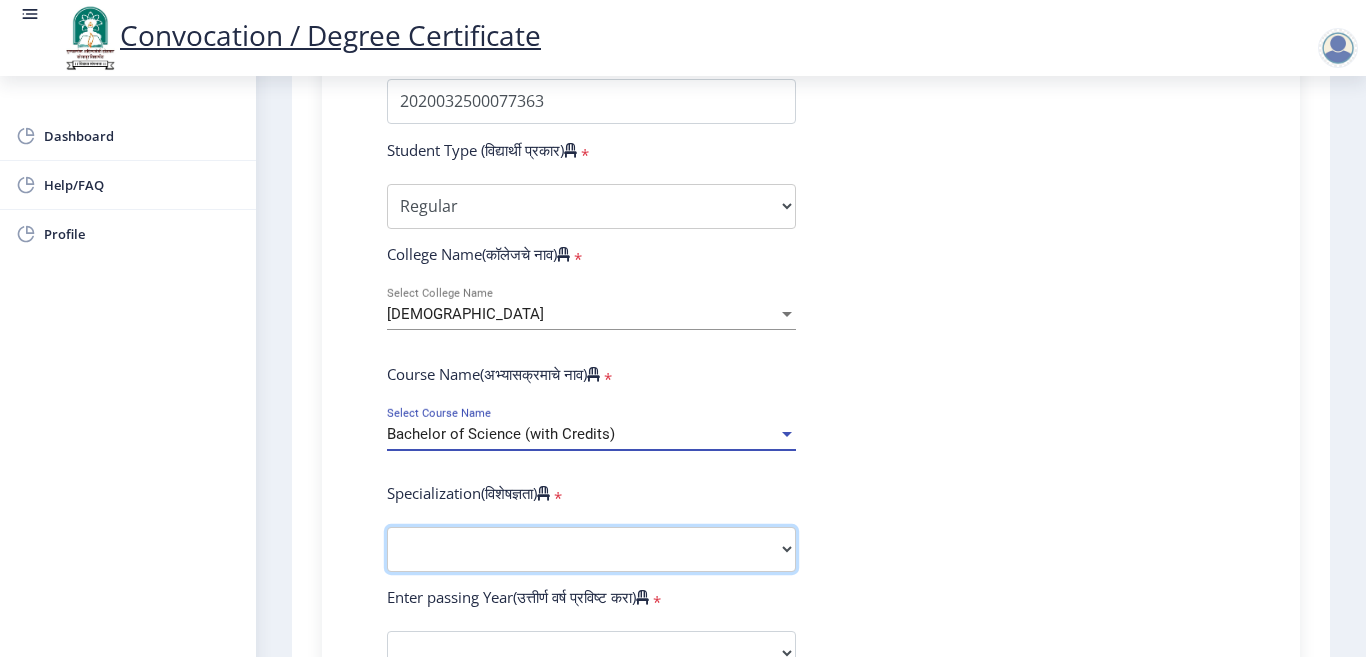 click on "Specialization Botany Chemistry Computer Science Electronics Geology Mathematics Microbiology Physics Statistics Zoology Other" at bounding box center [591, 549] 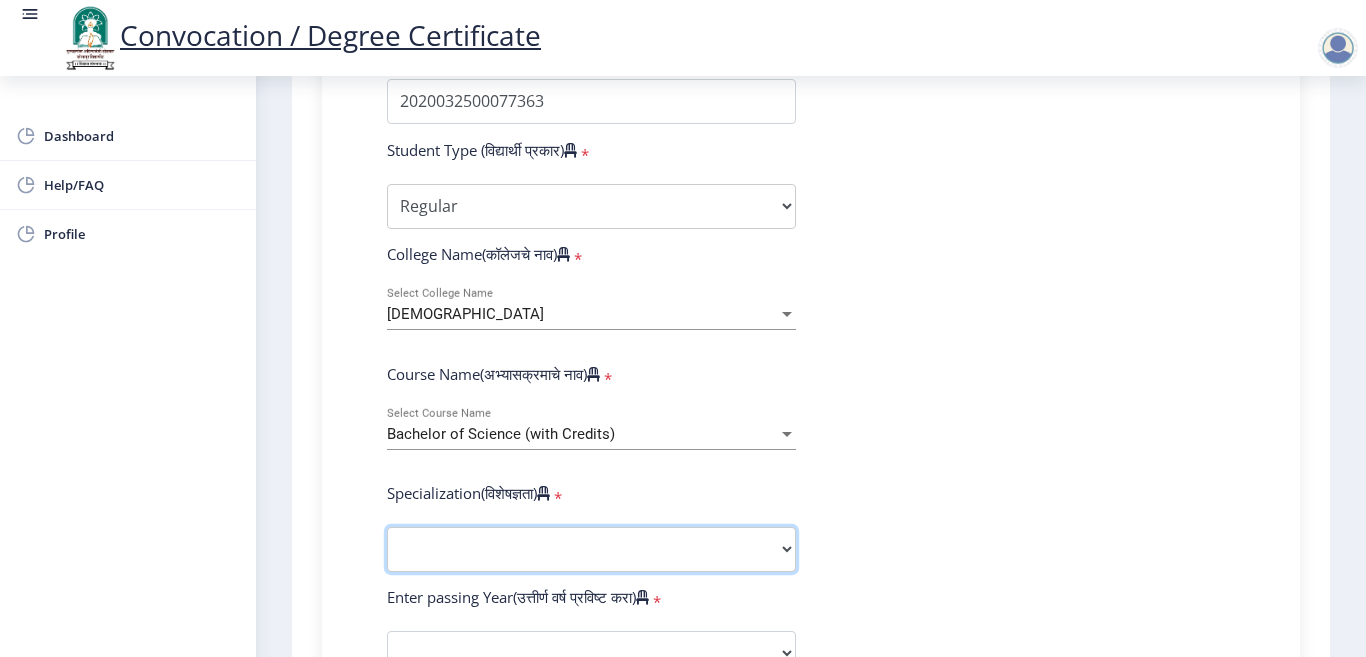 select on "Chemistry" 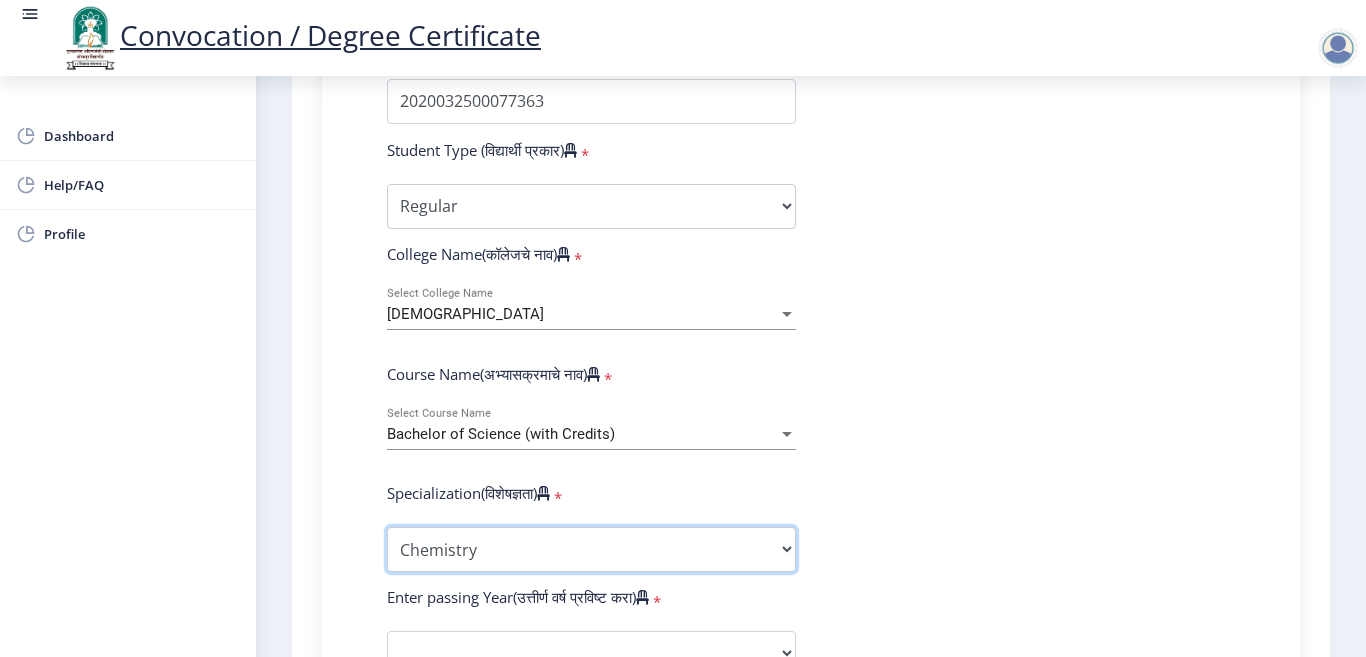click on "Specialization Botany Chemistry Computer Science Electronics Geology Mathematics Microbiology Physics Statistics Zoology Other" at bounding box center [591, 549] 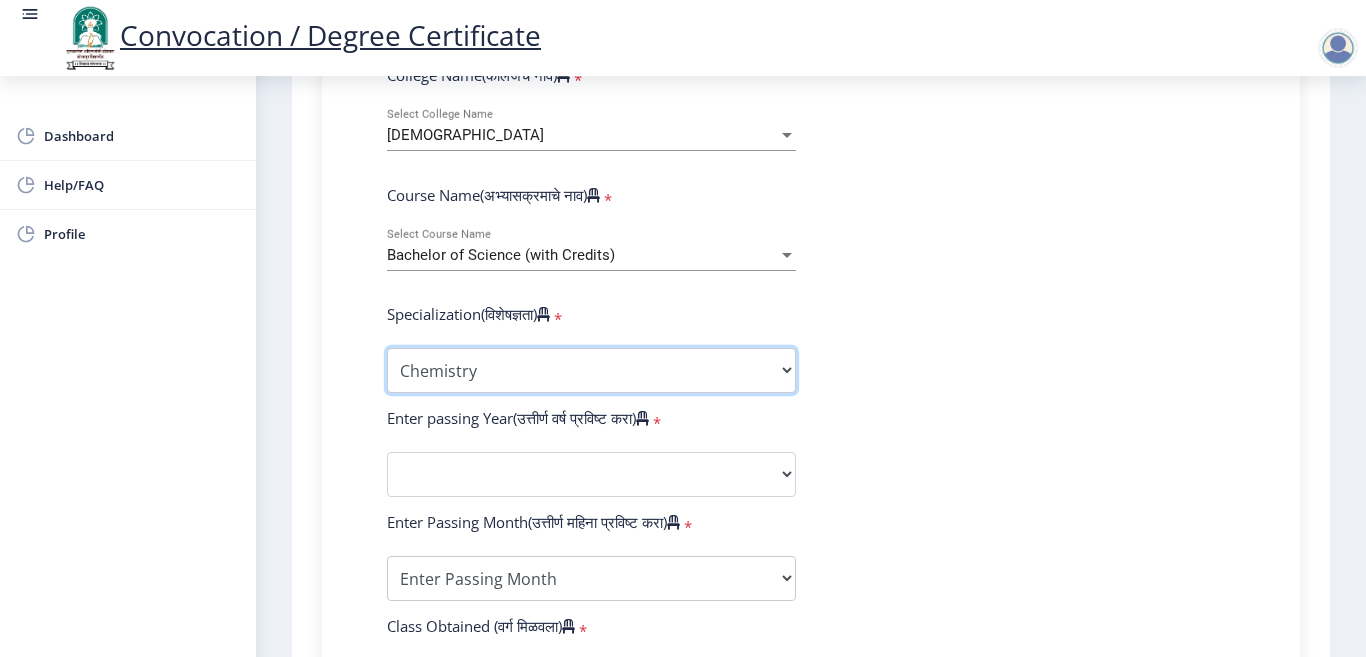 scroll, scrollTop: 800, scrollLeft: 0, axis: vertical 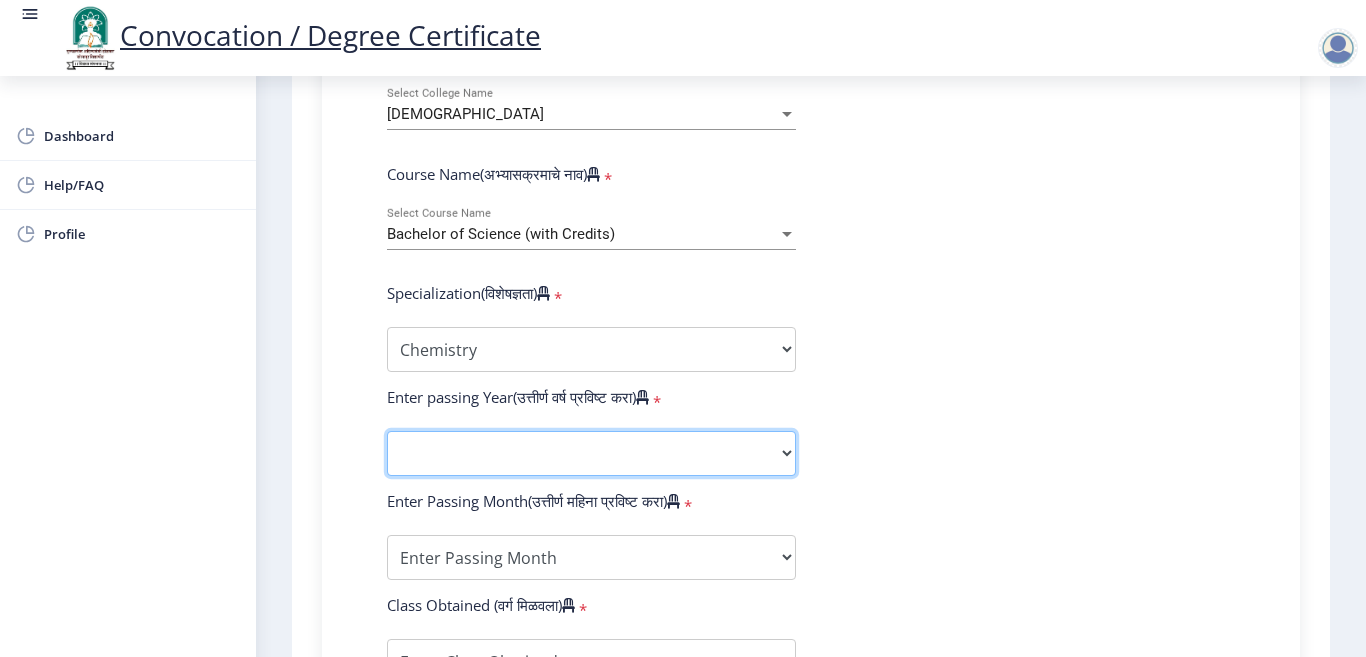 click on "2025   2024   2023   2022   2021   2020   2019   2018   2017   2016   2015   2014   2013   2012   2011   2010   2009   2008   2007   2006   2005   2004   2003   2002   2001   2000   1999   1998   1997   1996   1995   1994   1993   1992   1991   1990   1989   1988   1987   1986   1985   1984   1983   1982   1981   1980   1979   1978   1977   1976" 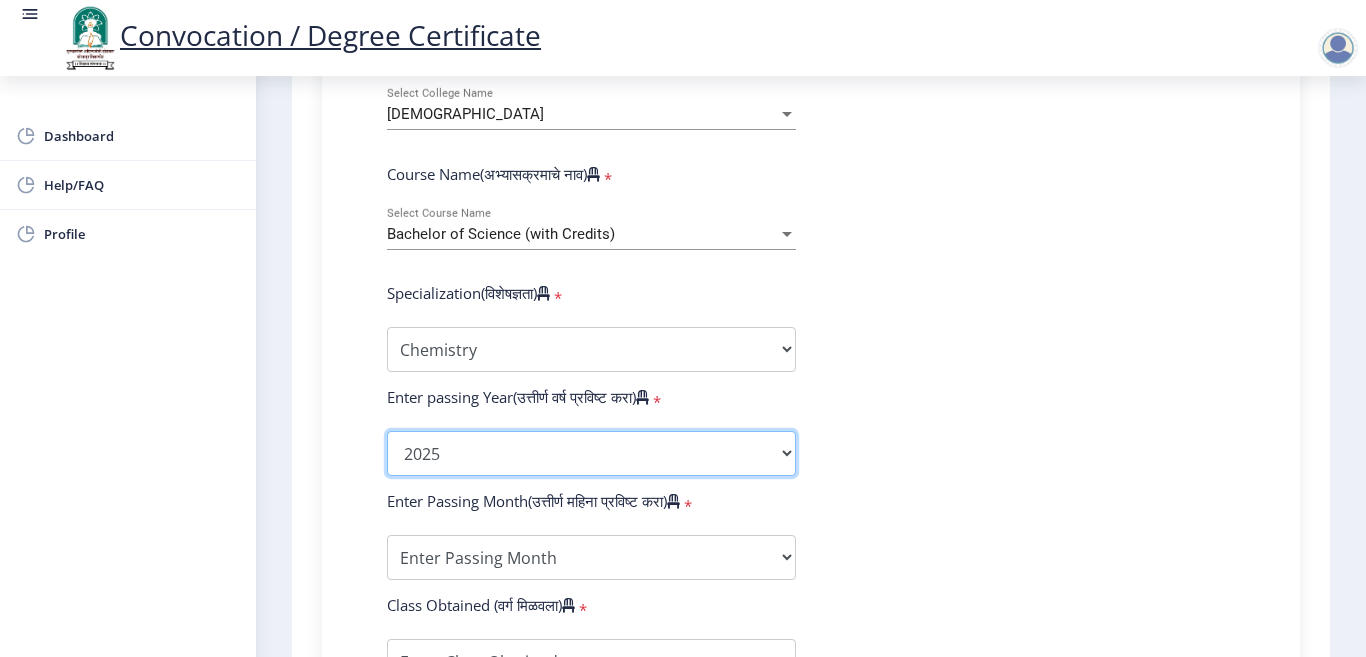 click on "2025   2024   2023   2022   2021   2020   2019   2018   2017   2016   2015   2014   2013   2012   2011   2010   2009   2008   2007   2006   2005   2004   2003   2002   2001   2000   1999   1998   1997   1996   1995   1994   1993   1992   1991   1990   1989   1988   1987   1986   1985   1984   1983   1982   1981   1980   1979   1978   1977   1976" 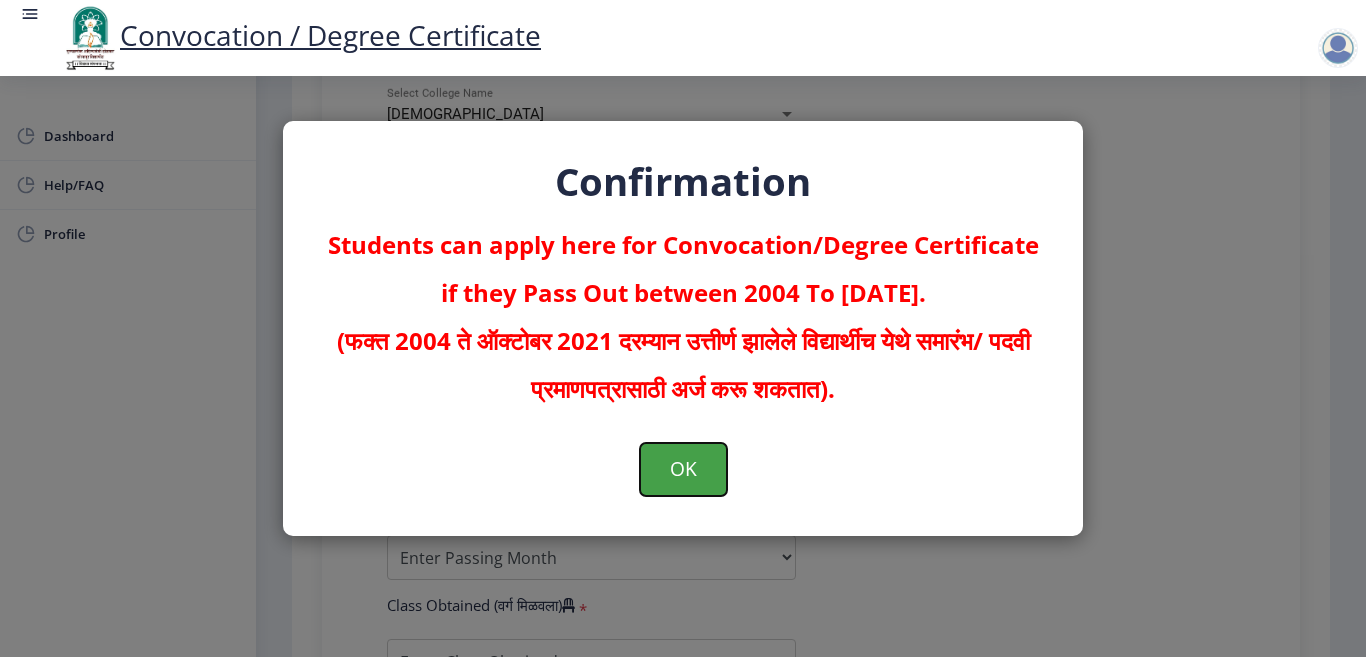 click on "OK" 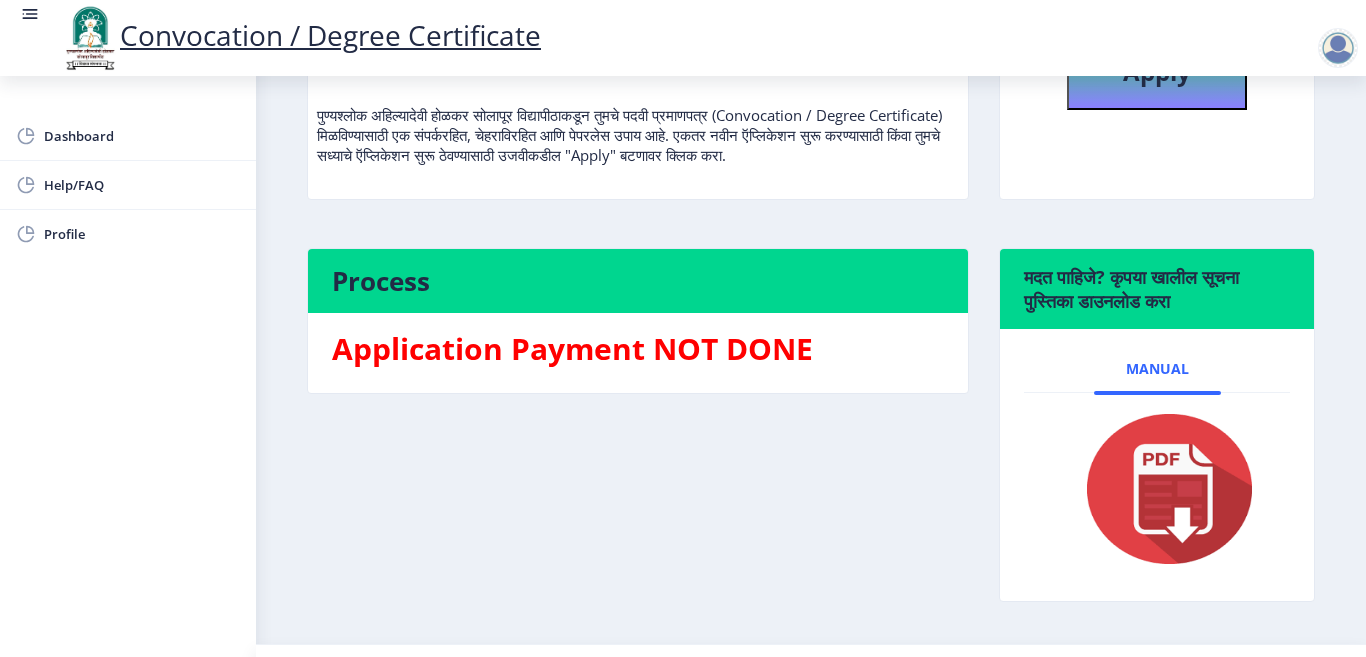 scroll, scrollTop: 300, scrollLeft: 0, axis: vertical 